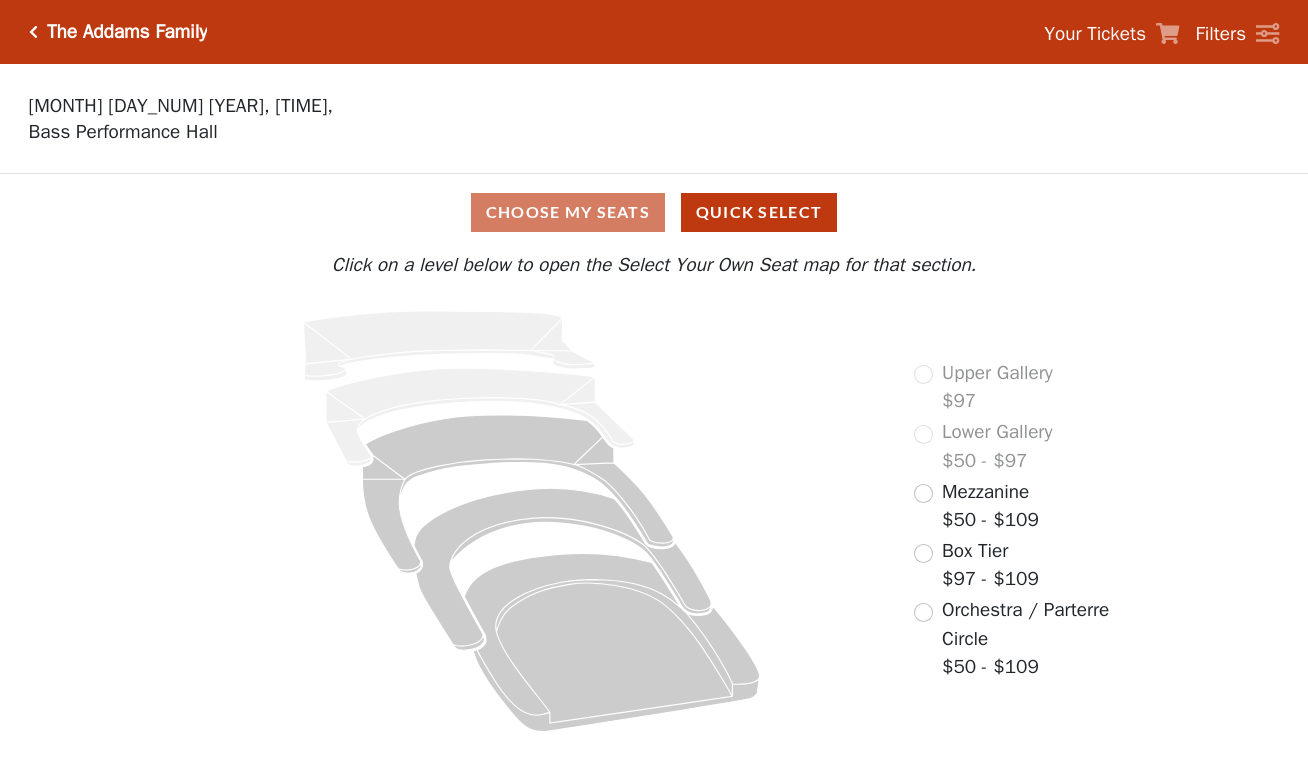 scroll, scrollTop: 0, scrollLeft: 0, axis: both 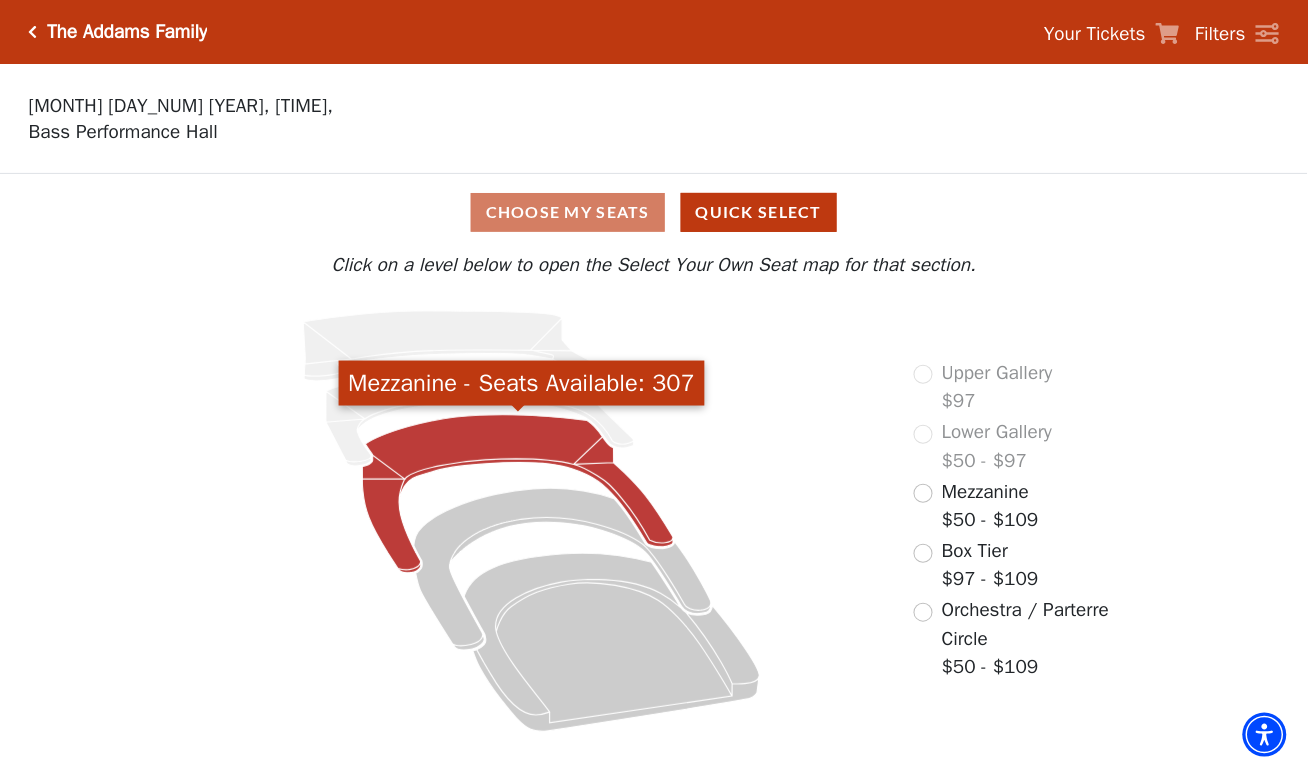 click 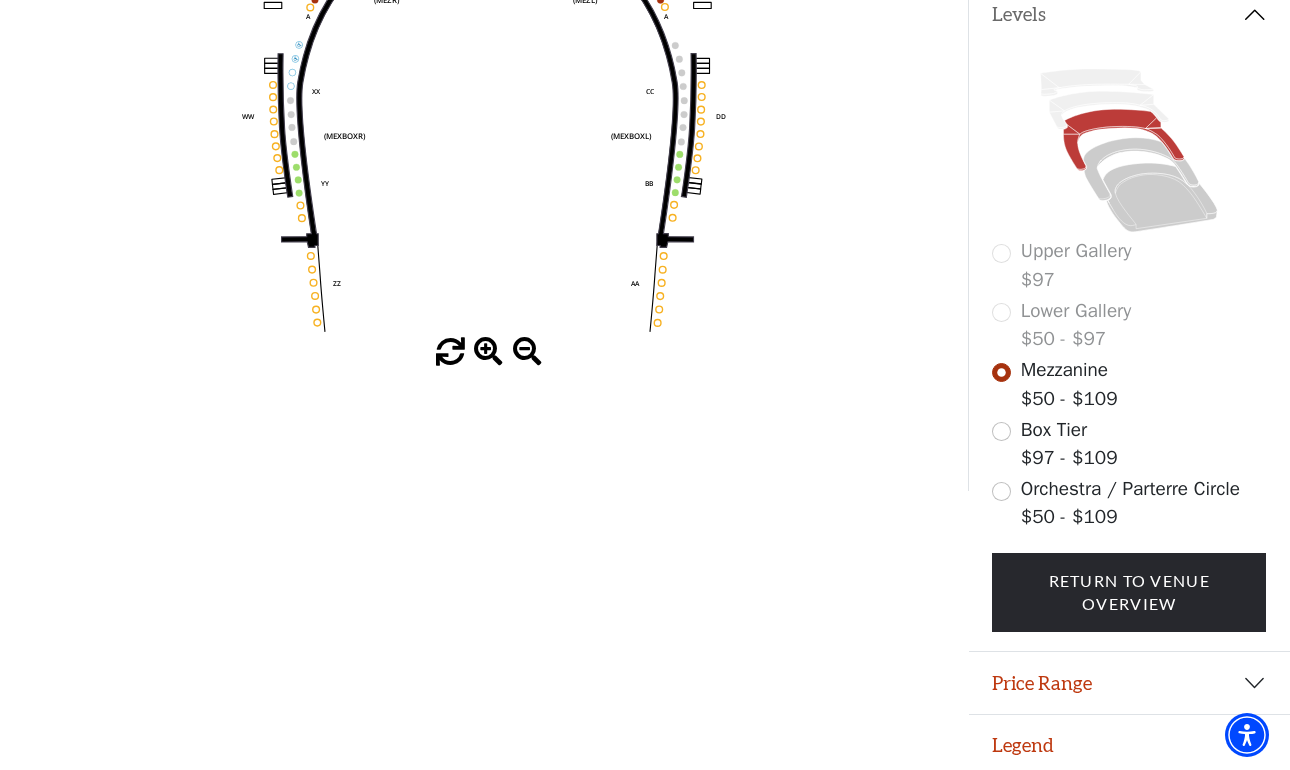 scroll, scrollTop: 458, scrollLeft: 0, axis: vertical 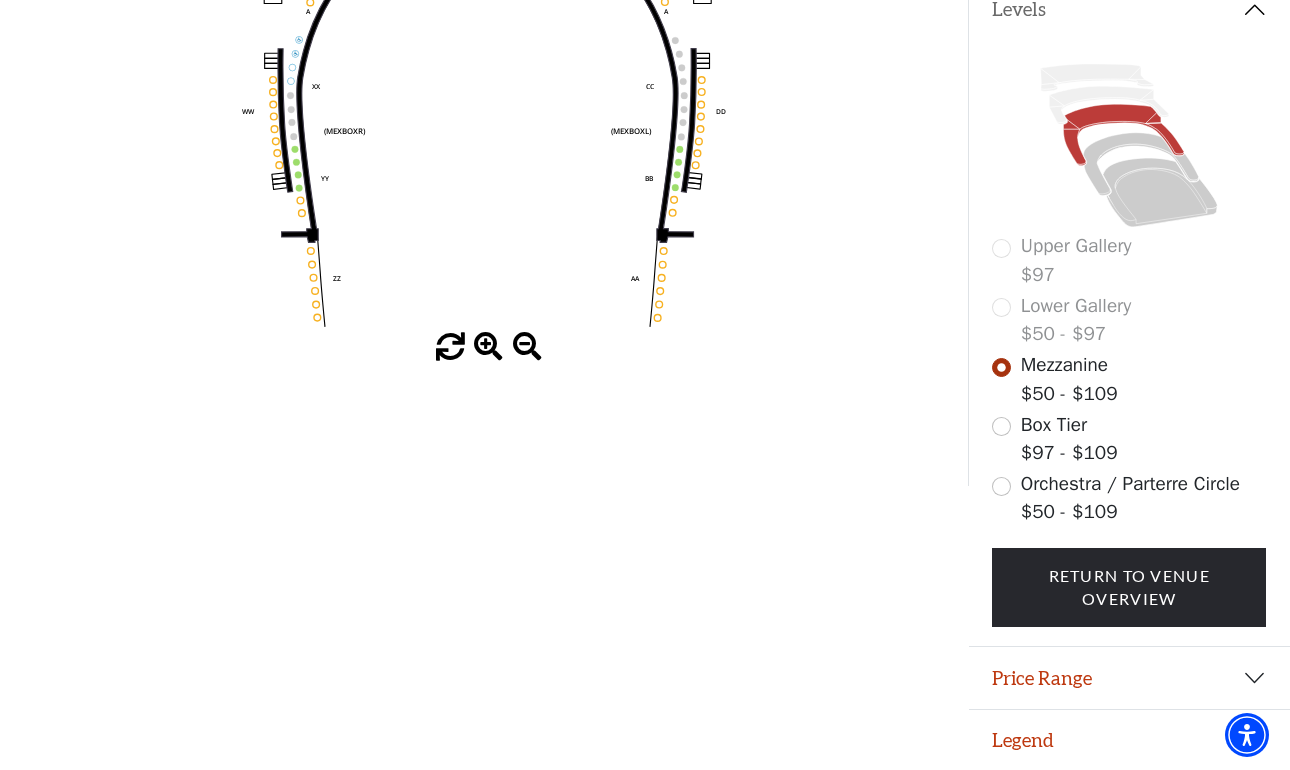 click at bounding box center (488, 347) 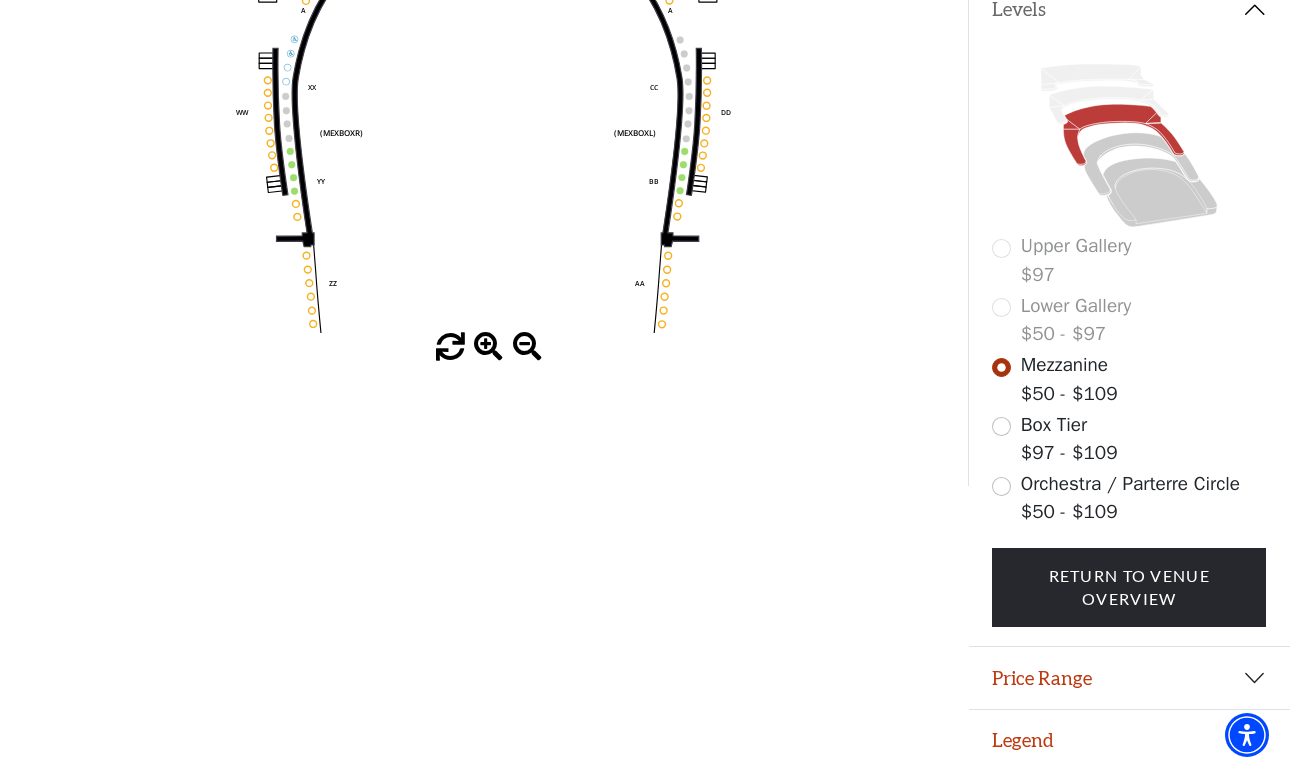click at bounding box center [488, 347] 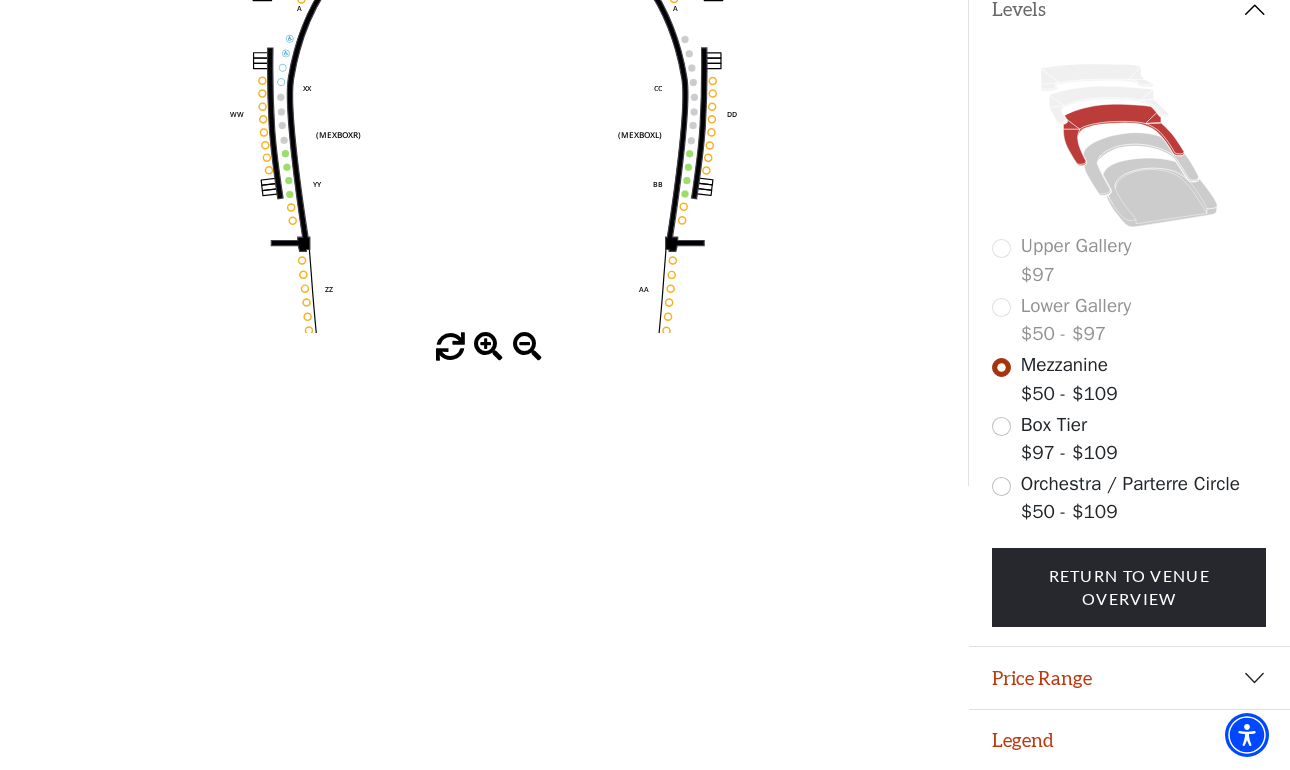 click at bounding box center (488, 347) 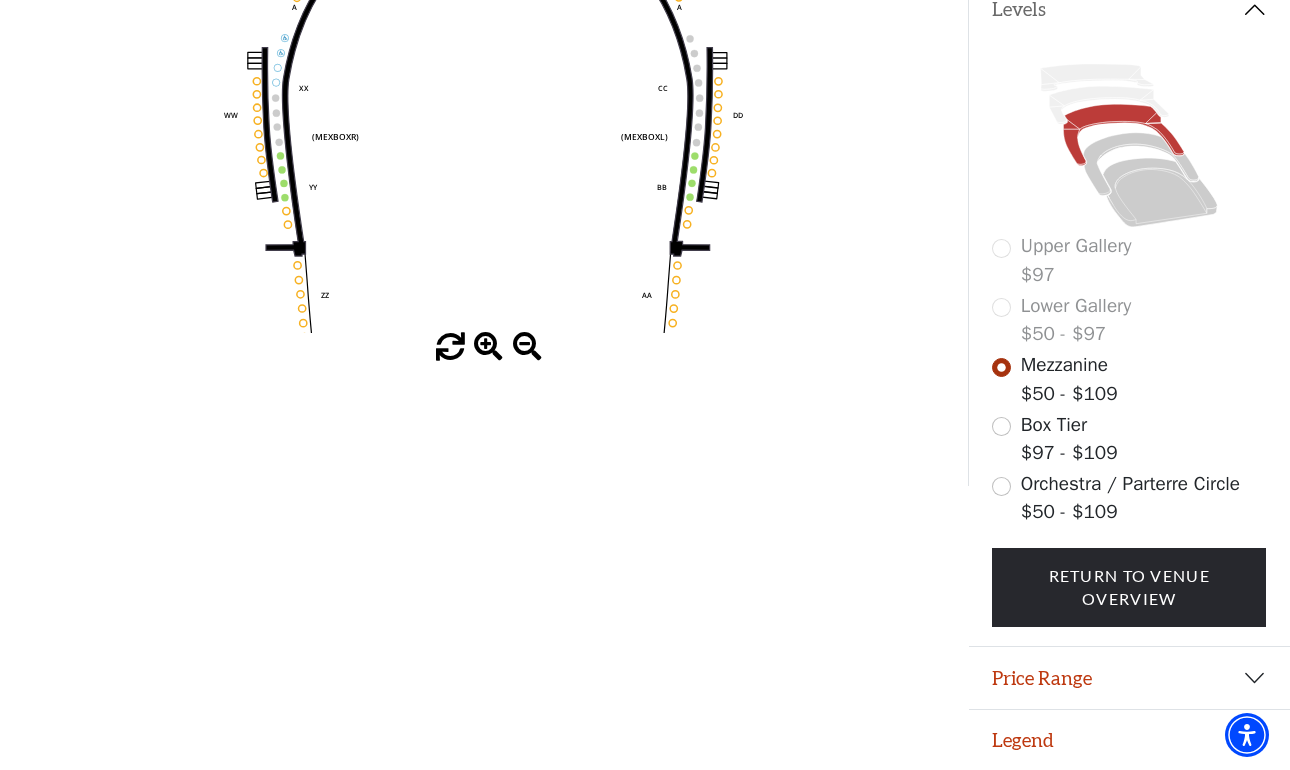 click at bounding box center [488, 347] 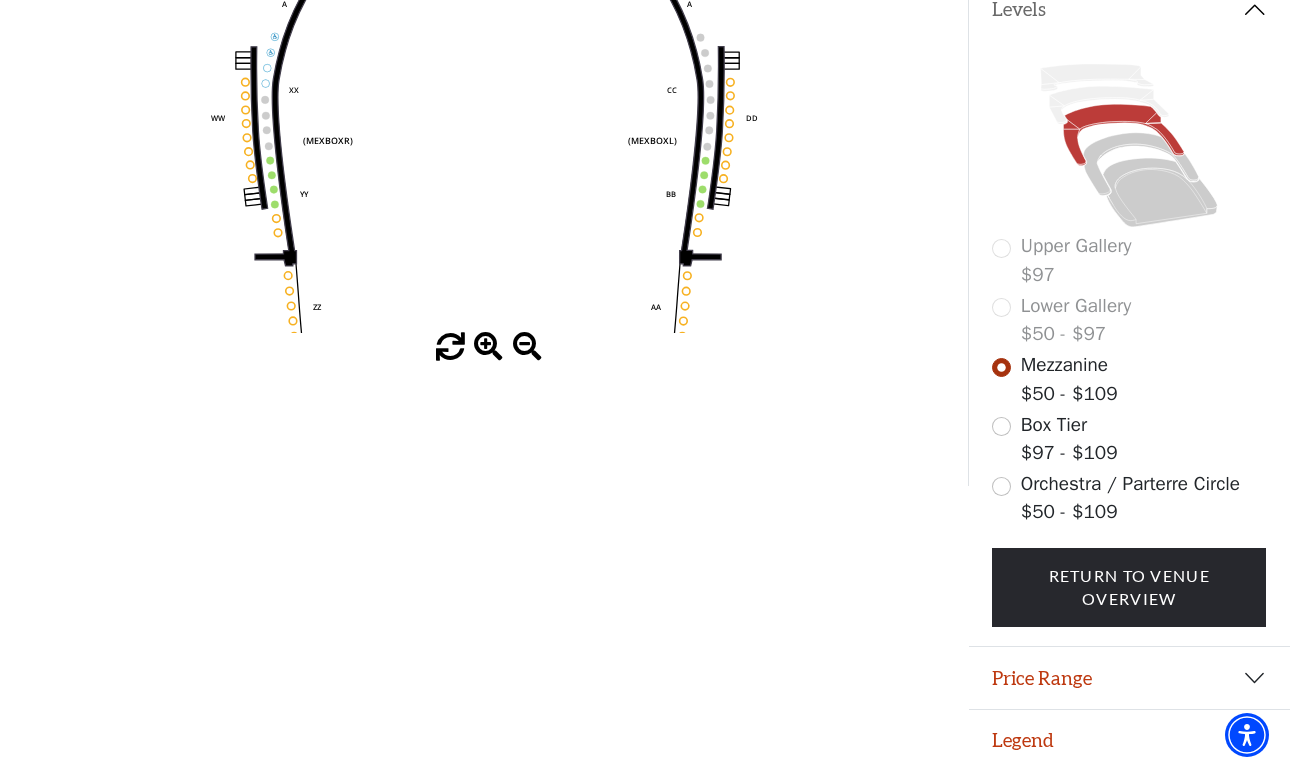click at bounding box center [488, 347] 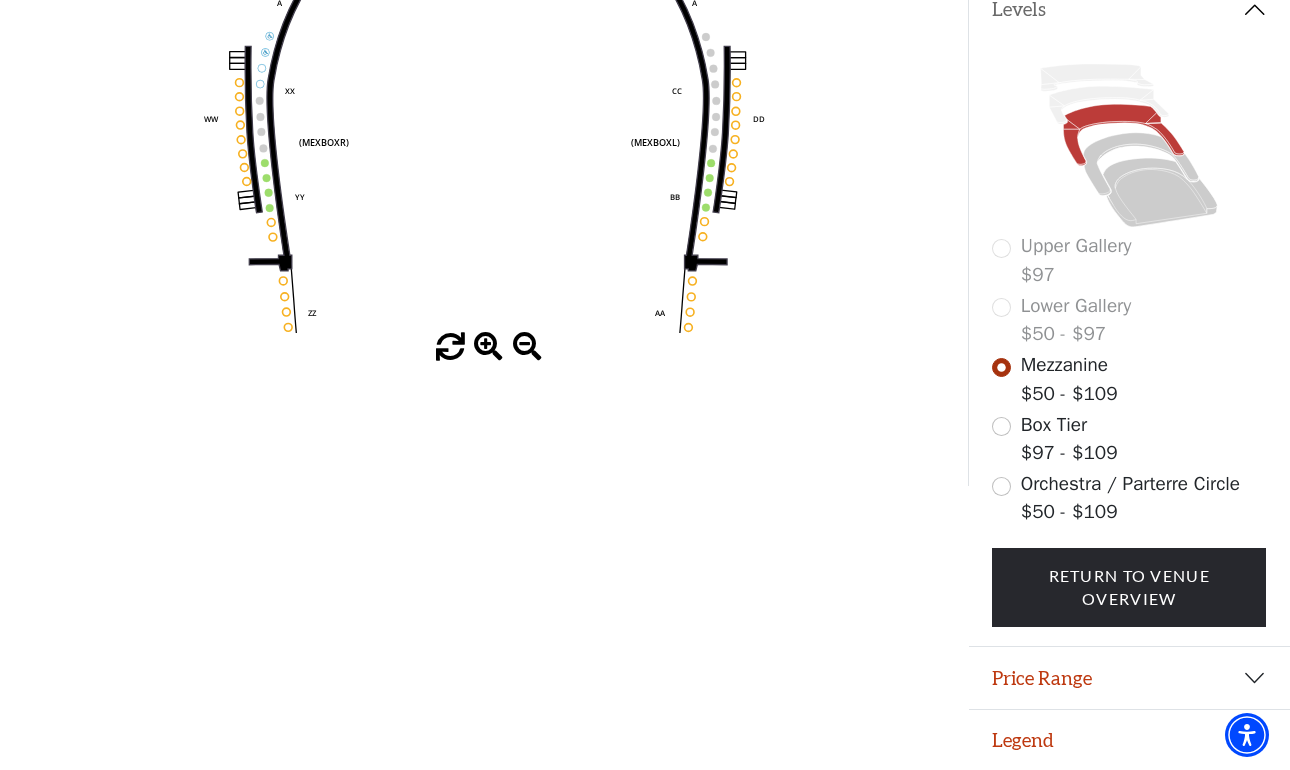 click at bounding box center [488, 347] 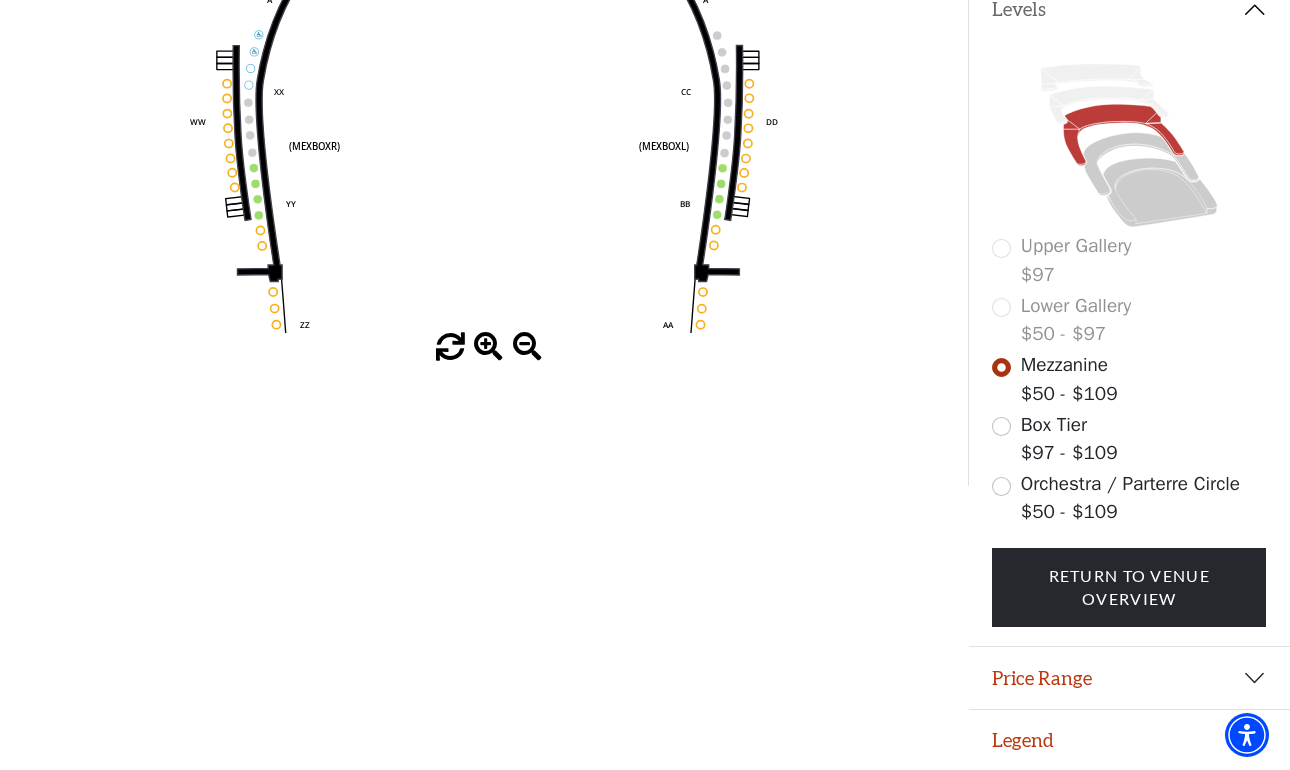 click at bounding box center (488, 347) 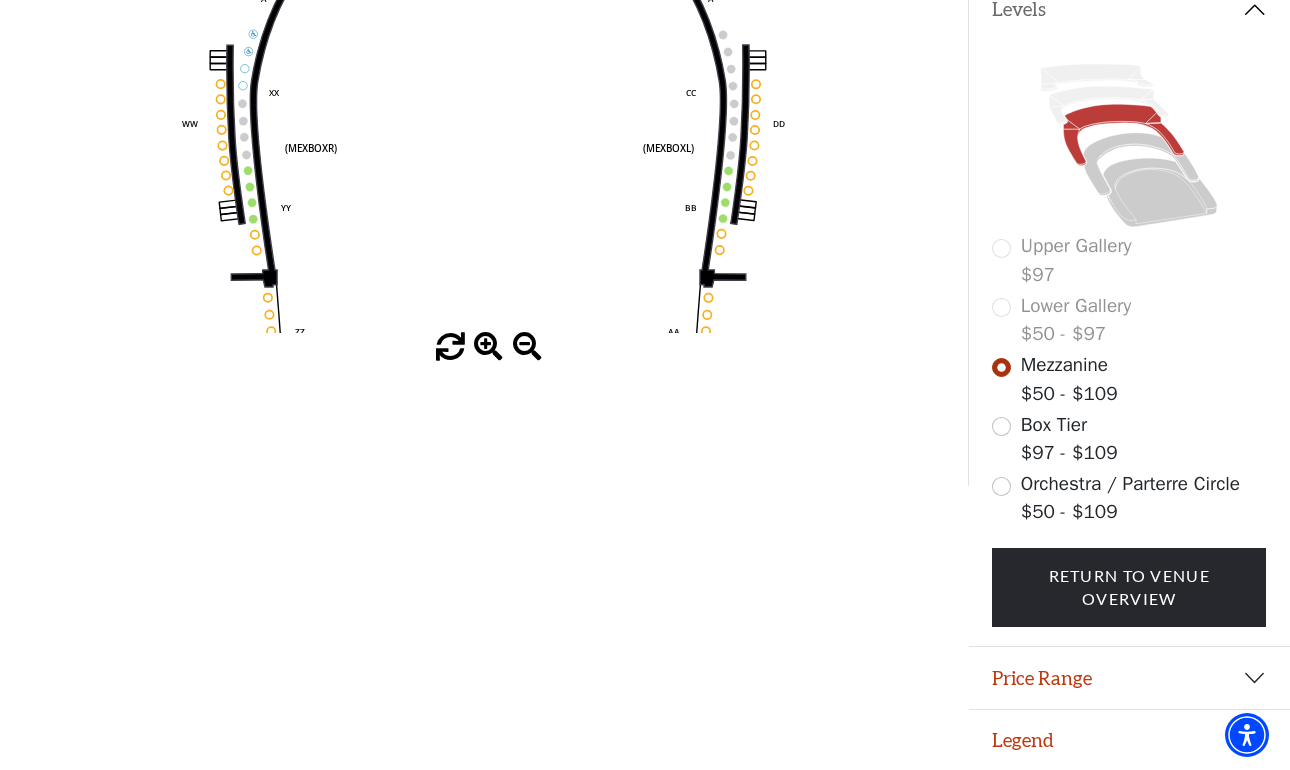 click at bounding box center [488, 347] 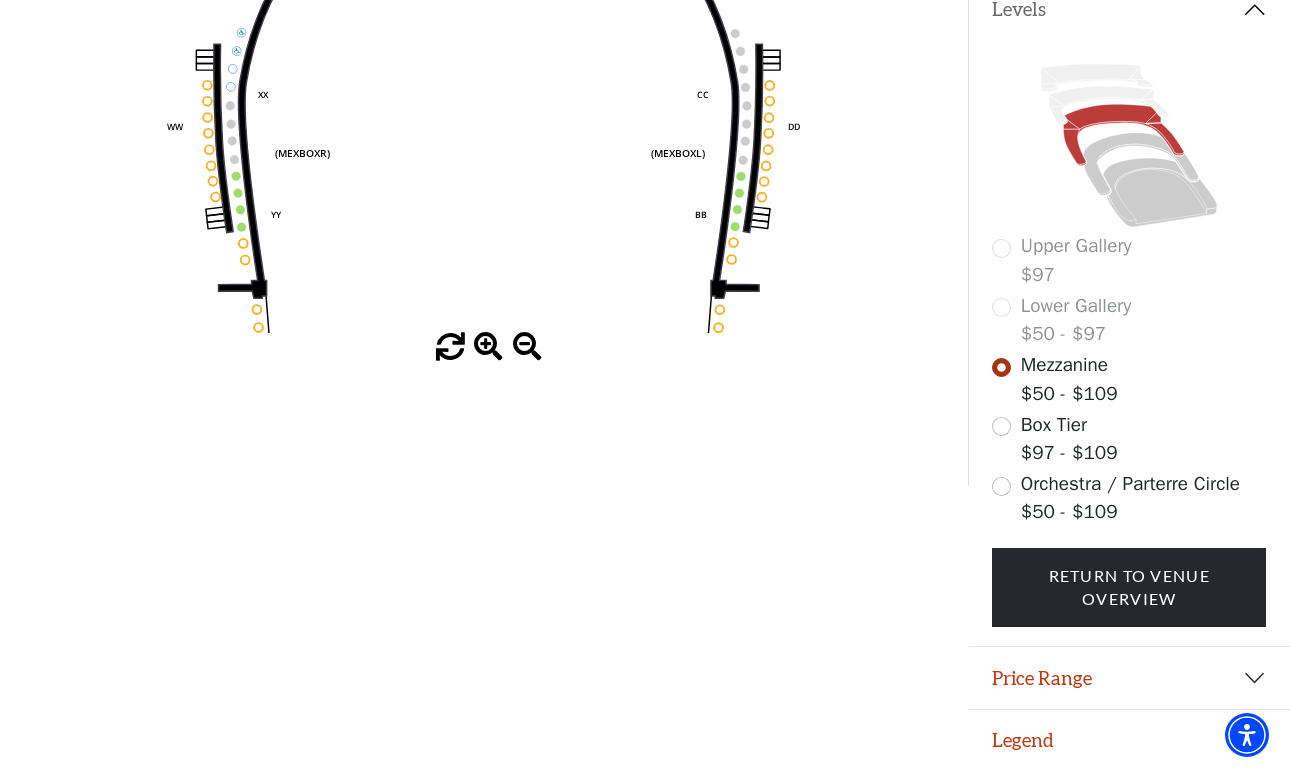 click at bounding box center (488, 347) 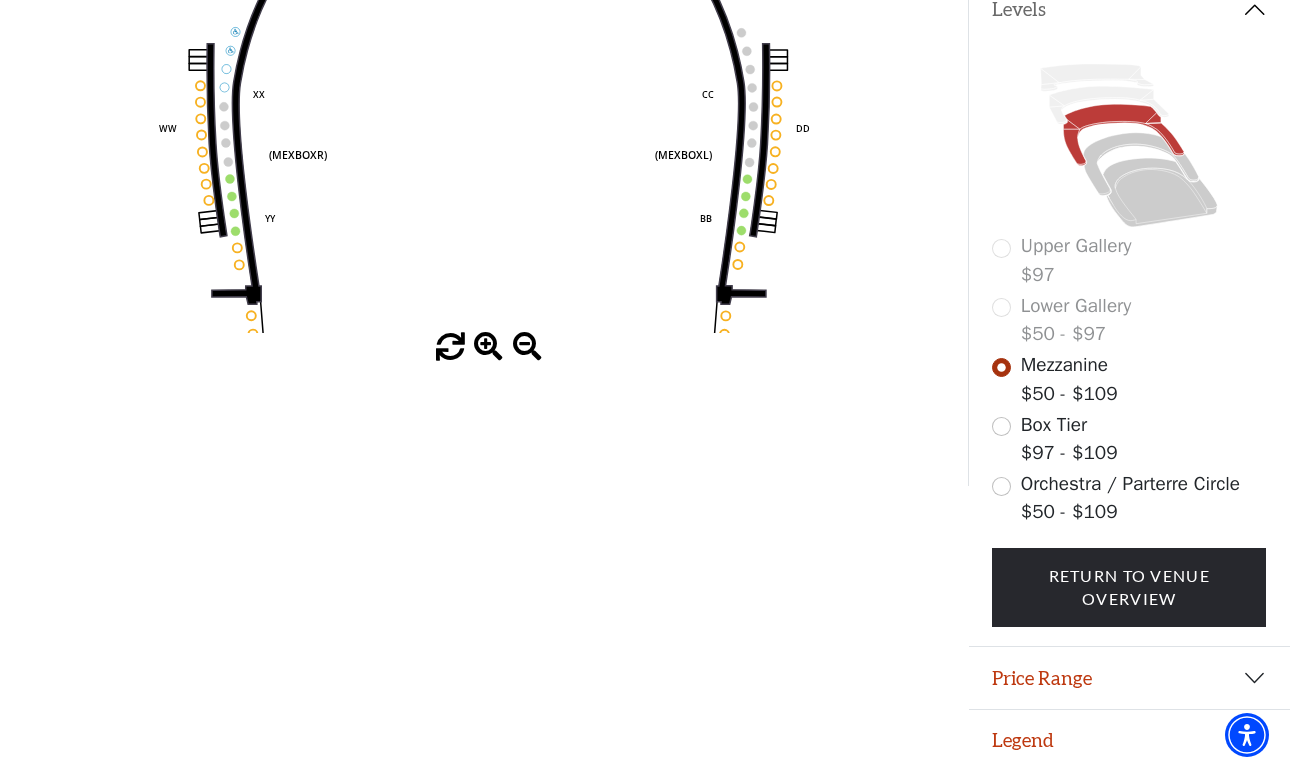 click at bounding box center (488, 347) 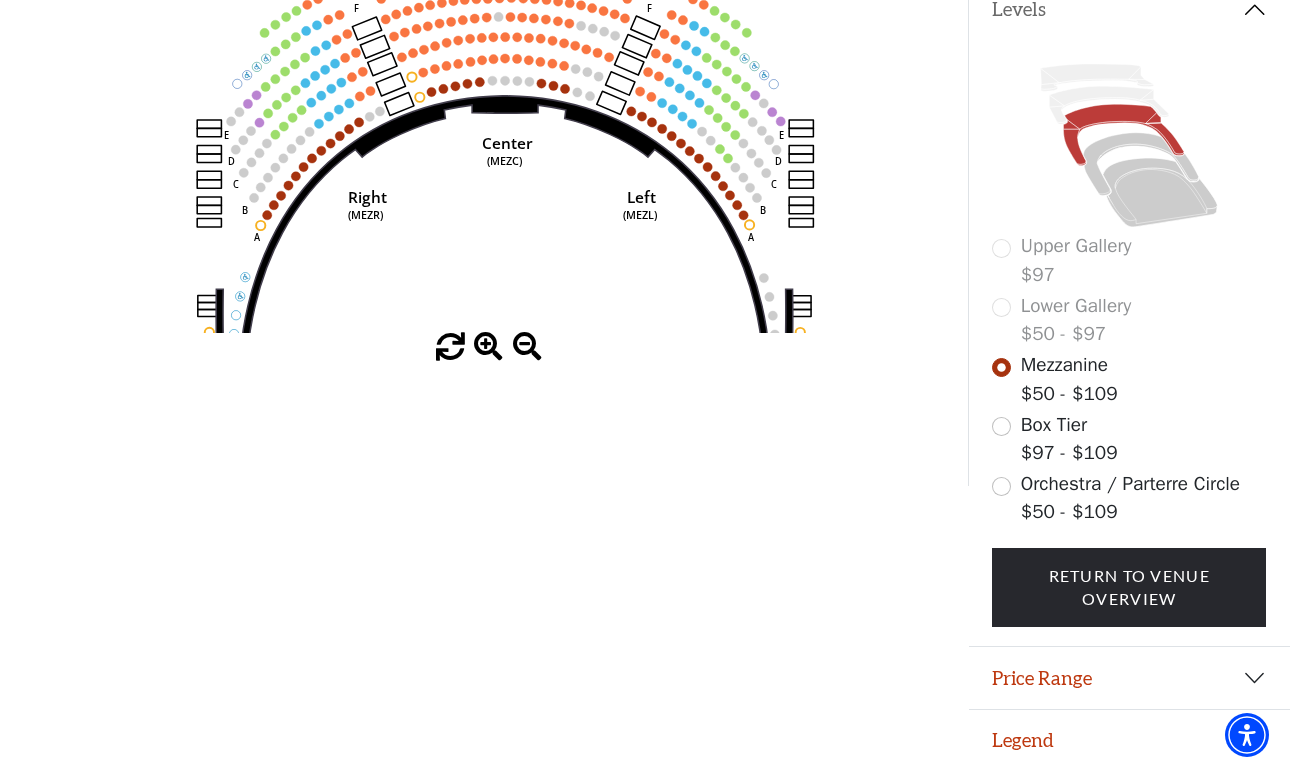 drag, startPoint x: 540, startPoint y: 77, endPoint x: 557, endPoint y: 363, distance: 286.5048 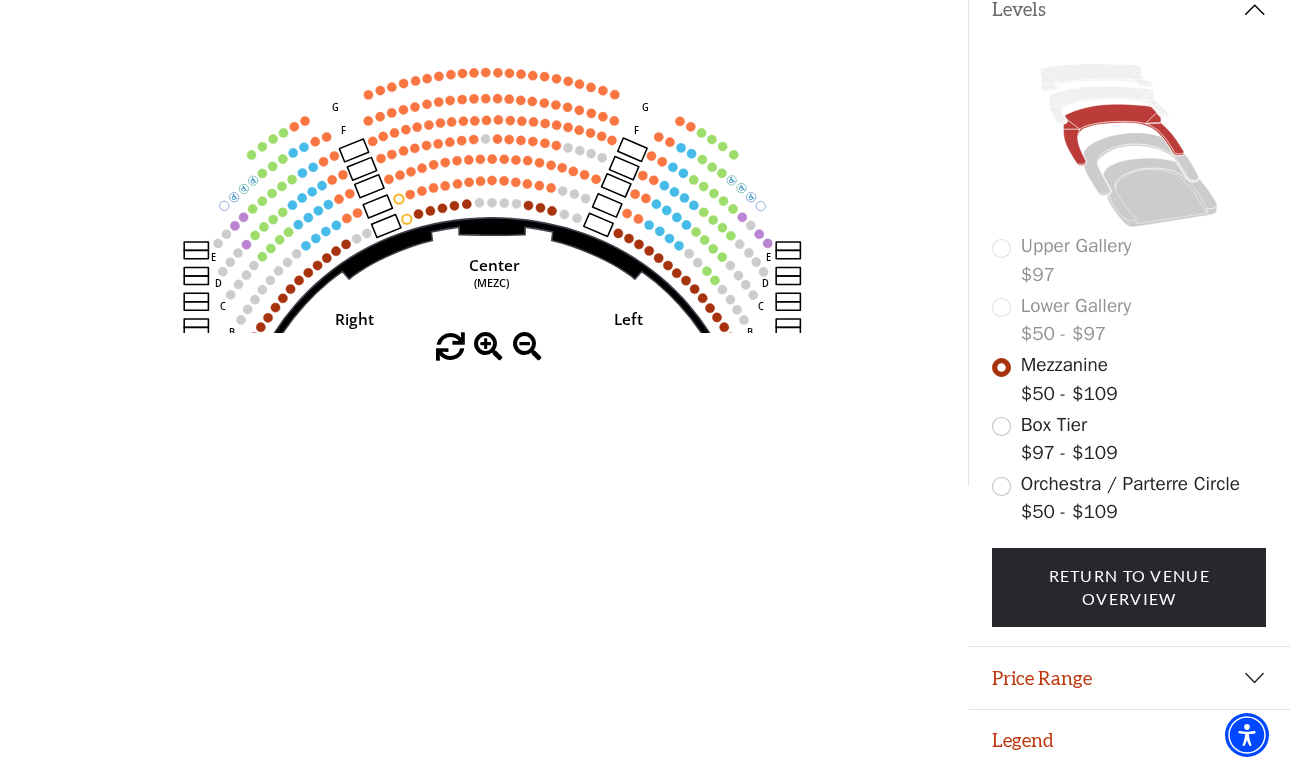 drag, startPoint x: 535, startPoint y: 231, endPoint x: 518, endPoint y: 312, distance: 82.764725 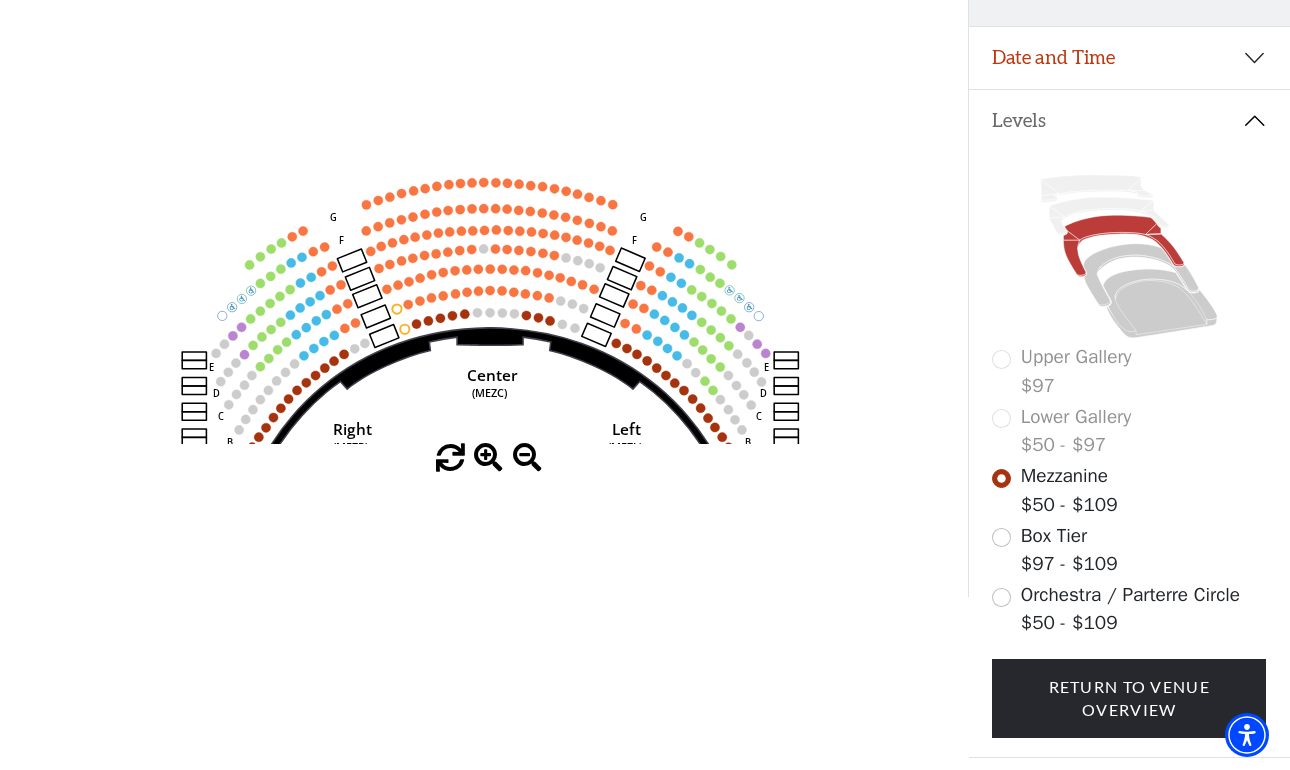 scroll, scrollTop: 375, scrollLeft: 0, axis: vertical 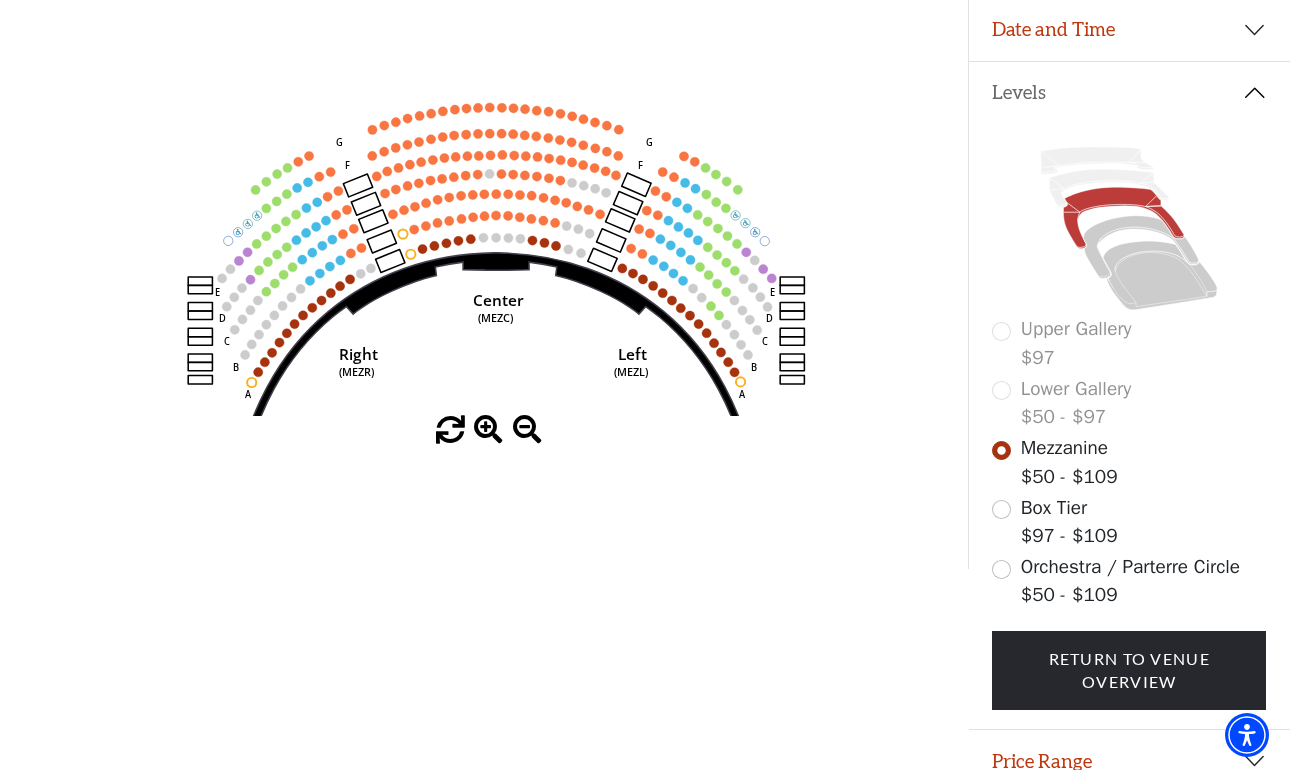 drag, startPoint x: 605, startPoint y: 318, endPoint x: 503, endPoint y: 260, distance: 117.33712 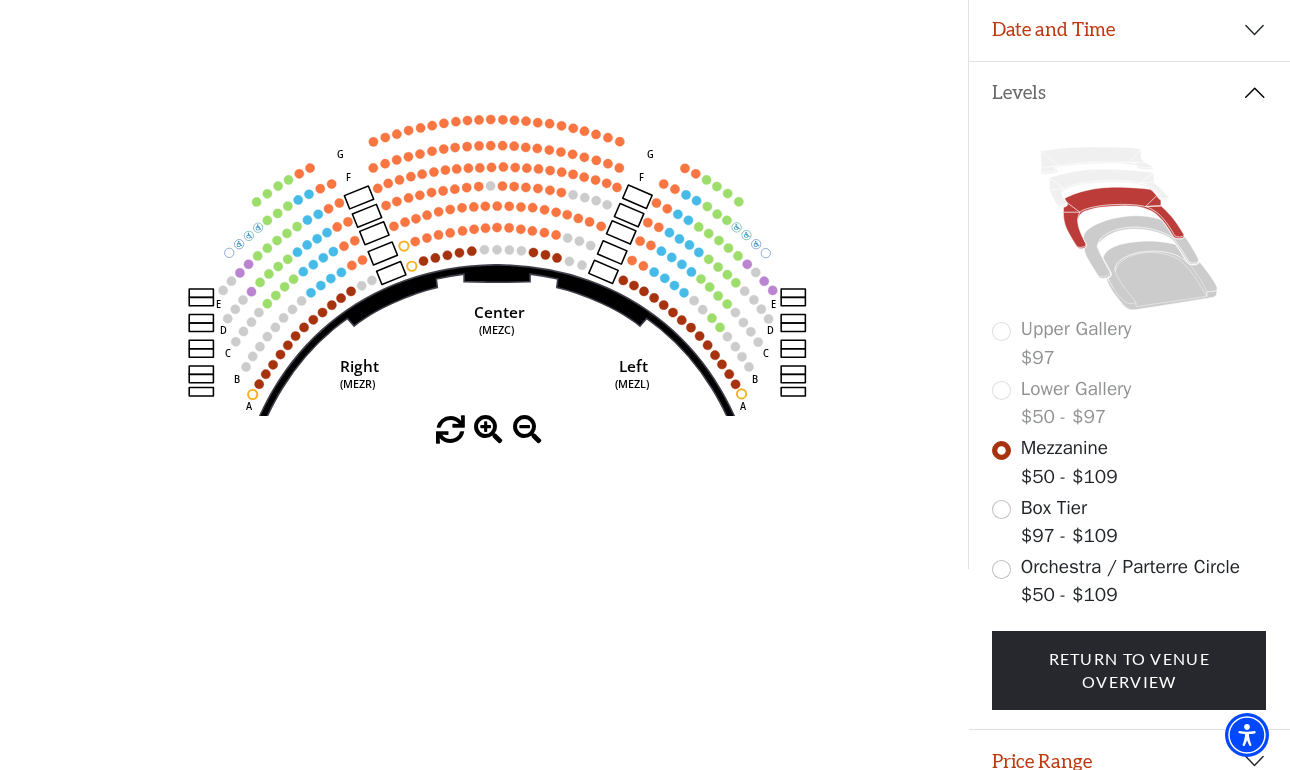 click at bounding box center (488, 430) 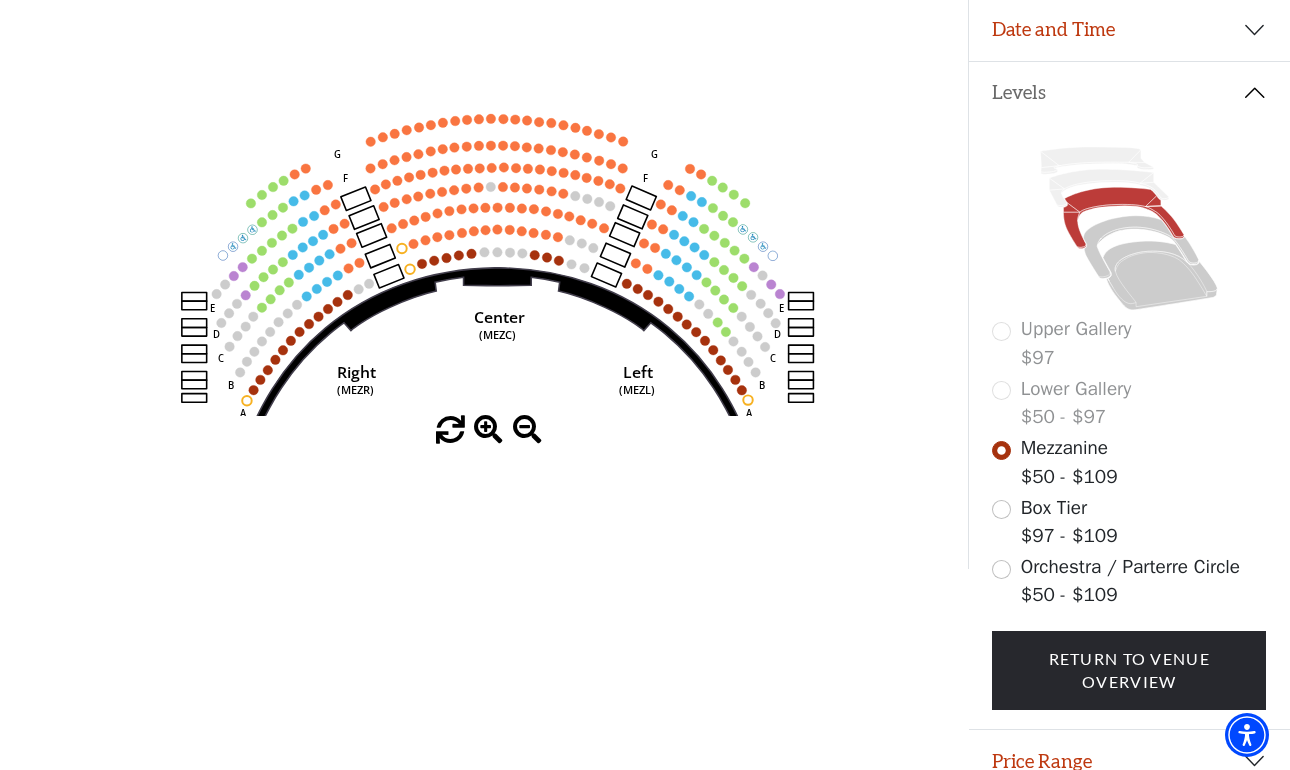 click at bounding box center (488, 430) 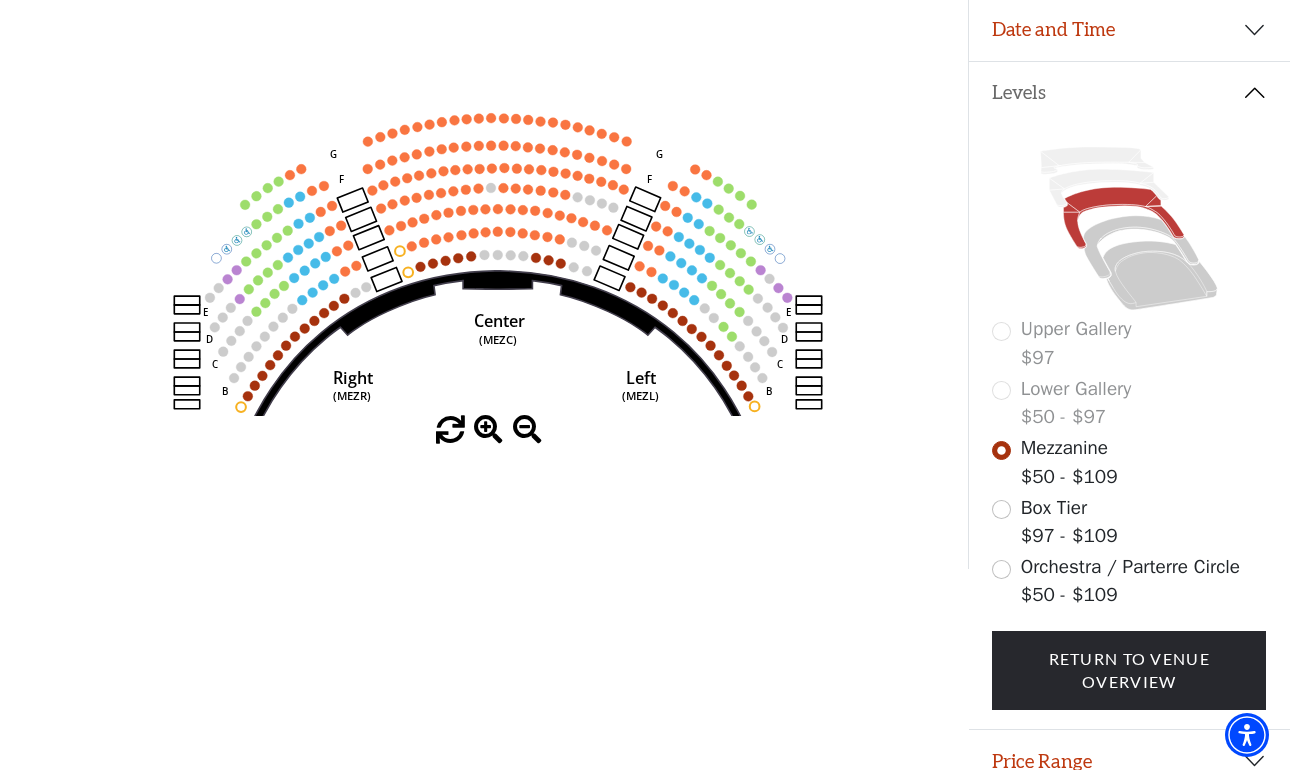 click at bounding box center [488, 430] 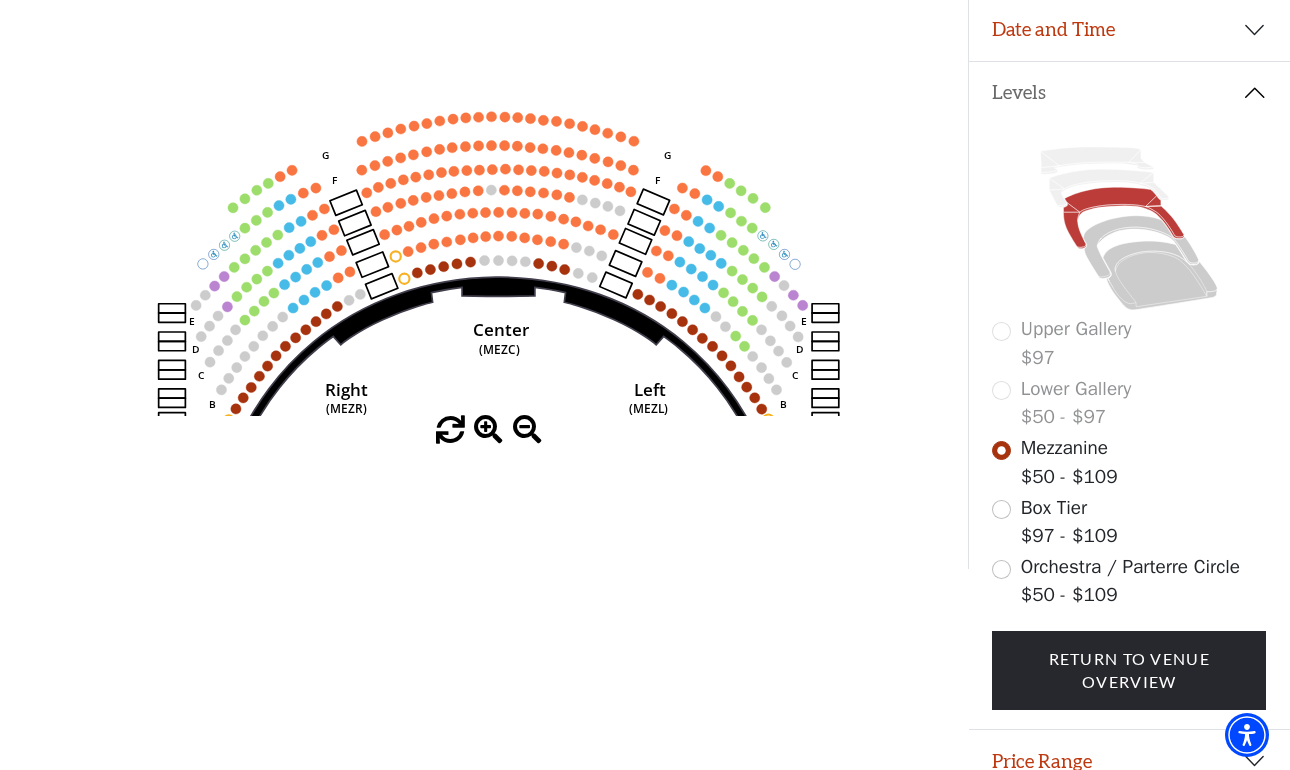click at bounding box center [488, 430] 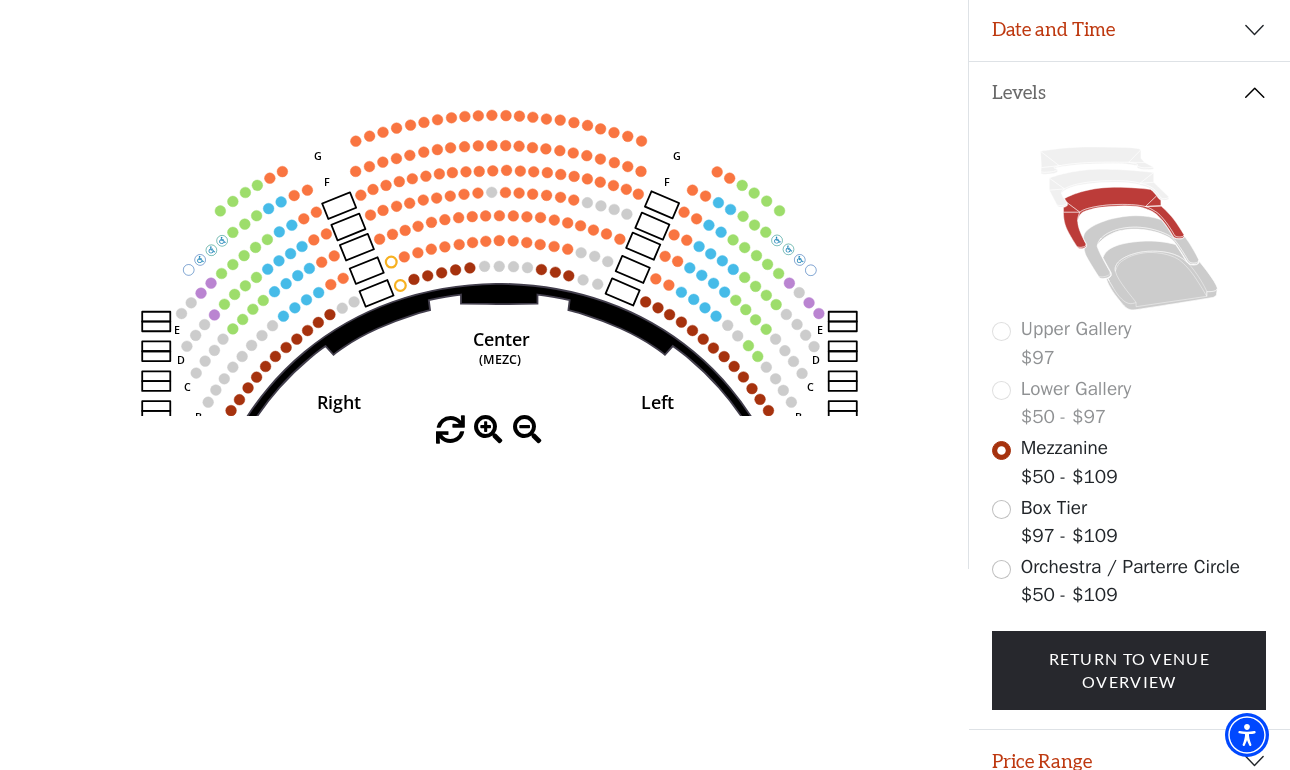 click at bounding box center (488, 430) 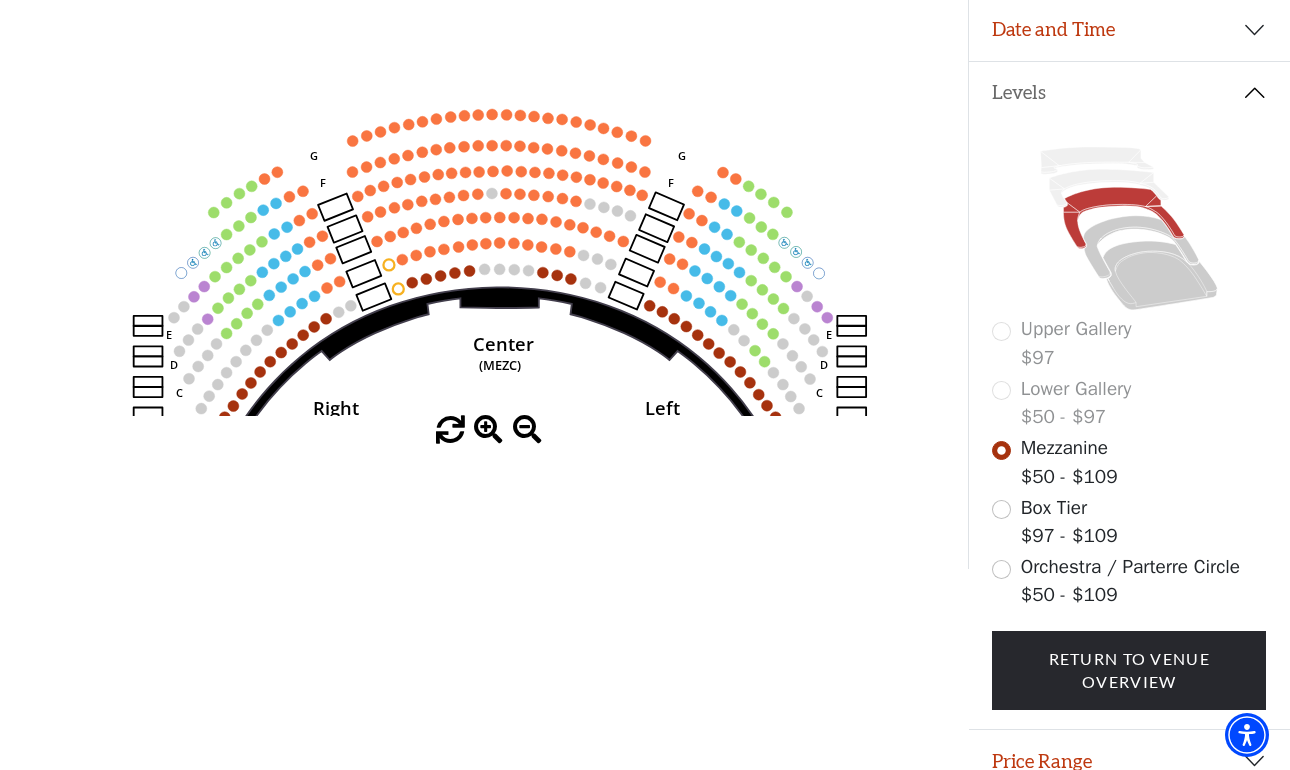 click at bounding box center [488, 430] 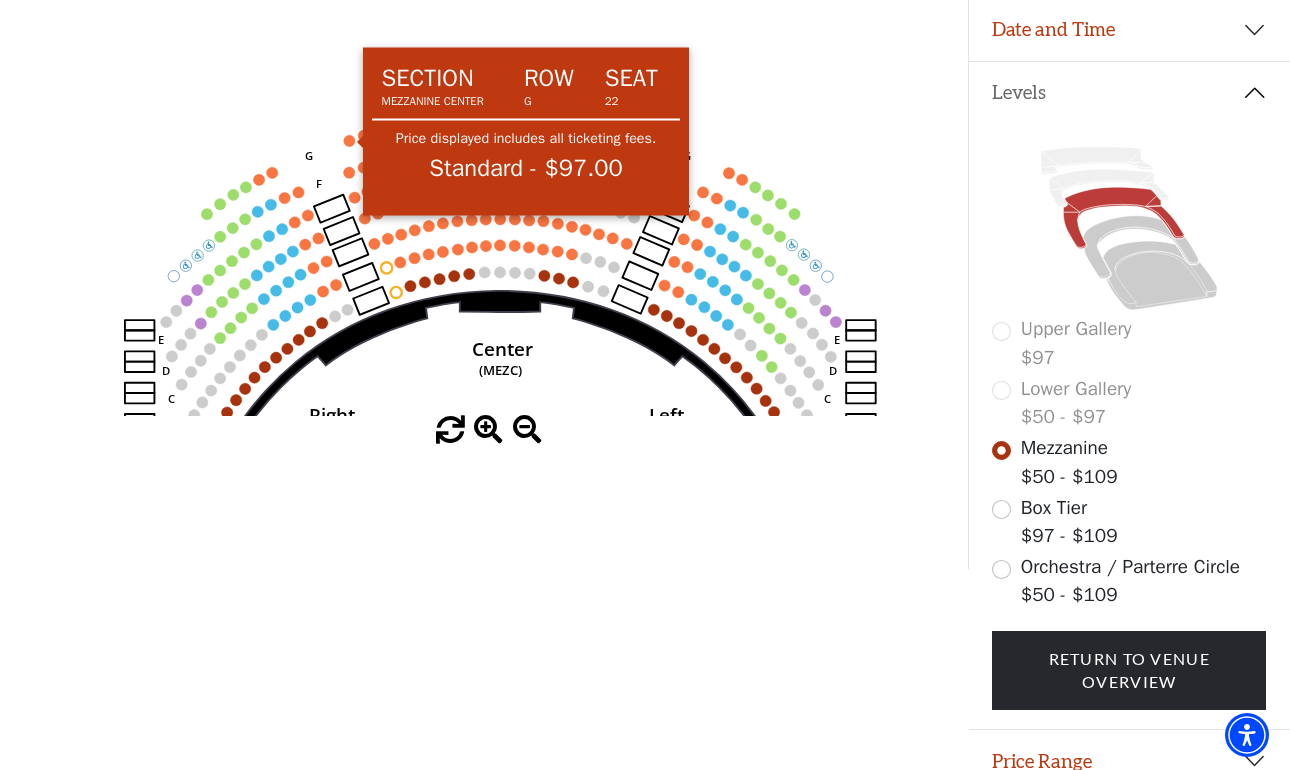 click 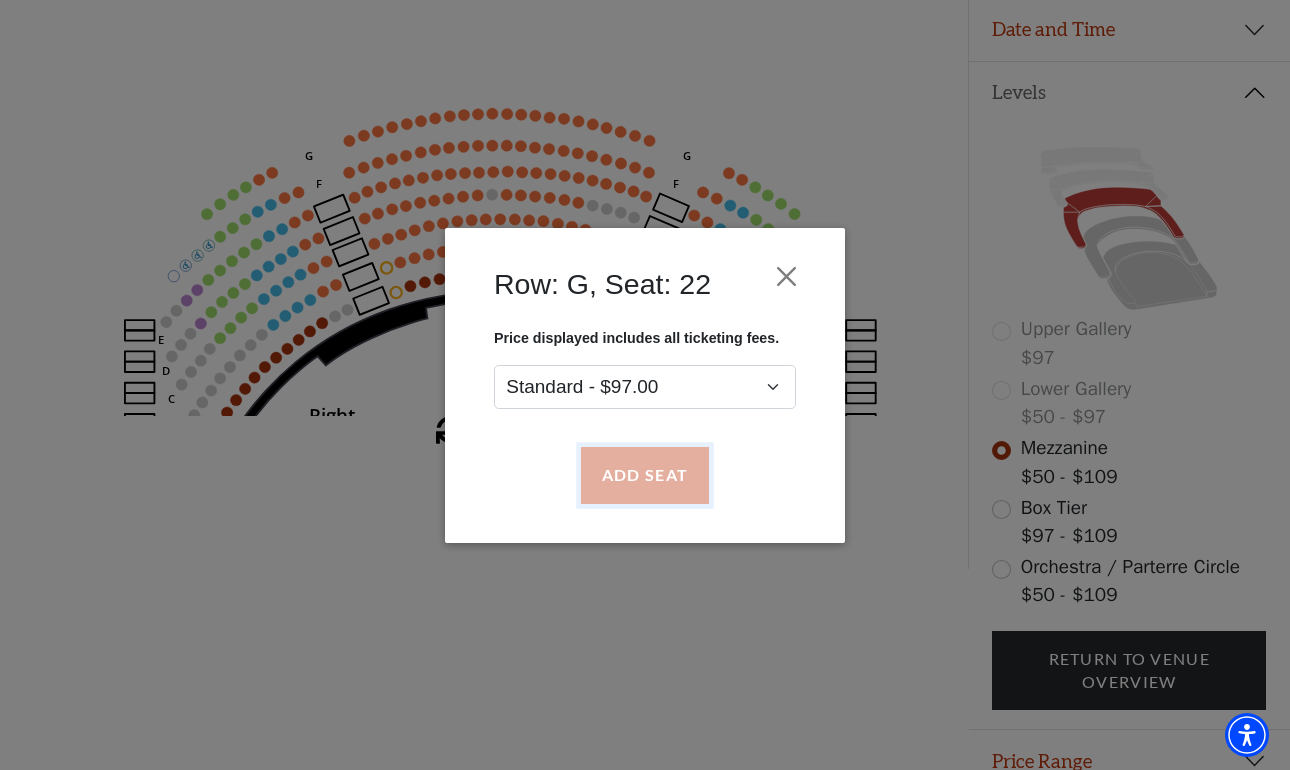 click on "Add Seat" at bounding box center [645, 475] 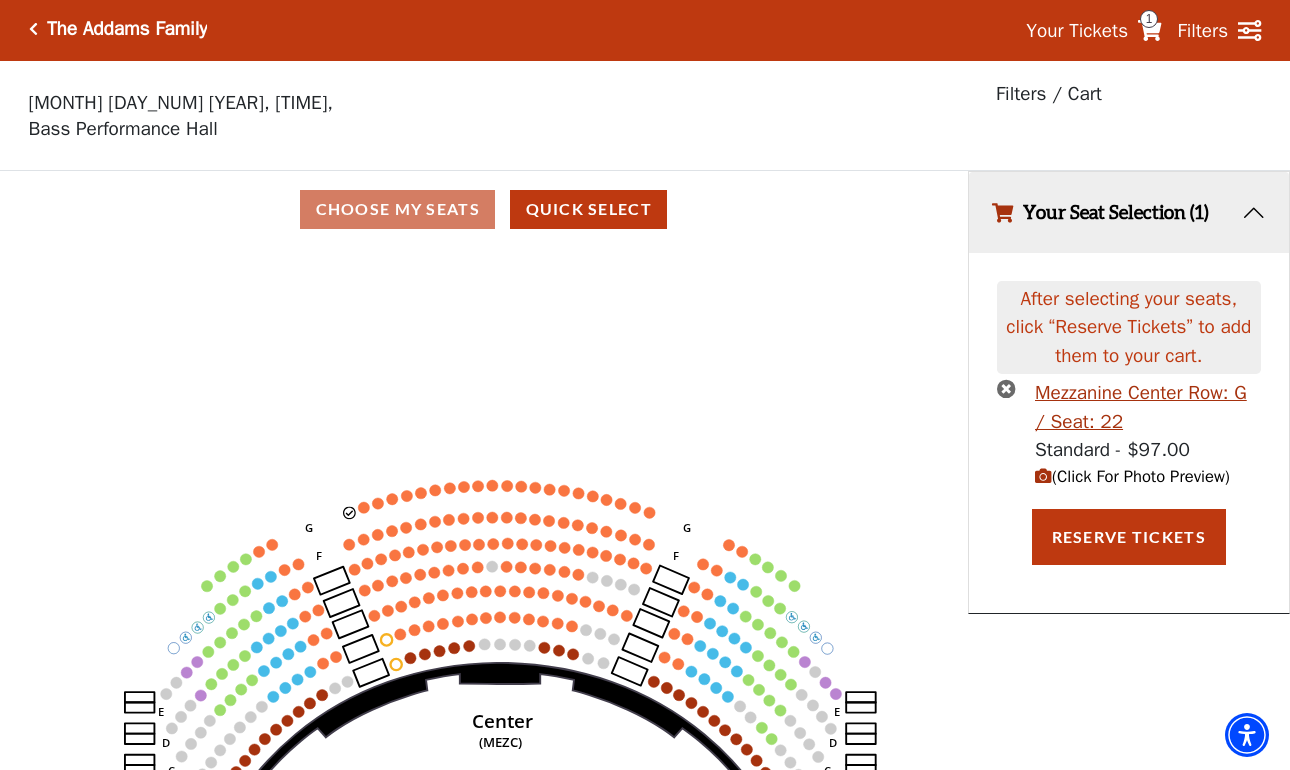 scroll, scrollTop: 0, scrollLeft: 0, axis: both 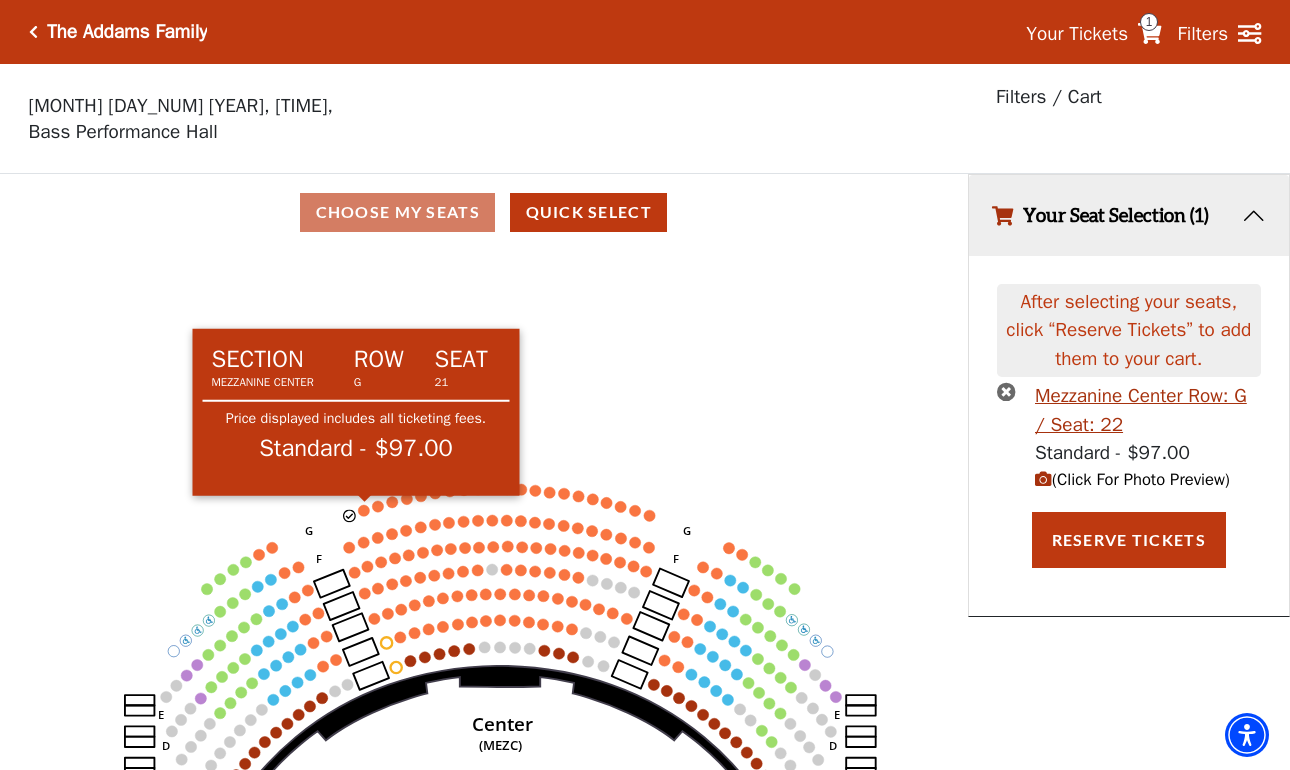 click 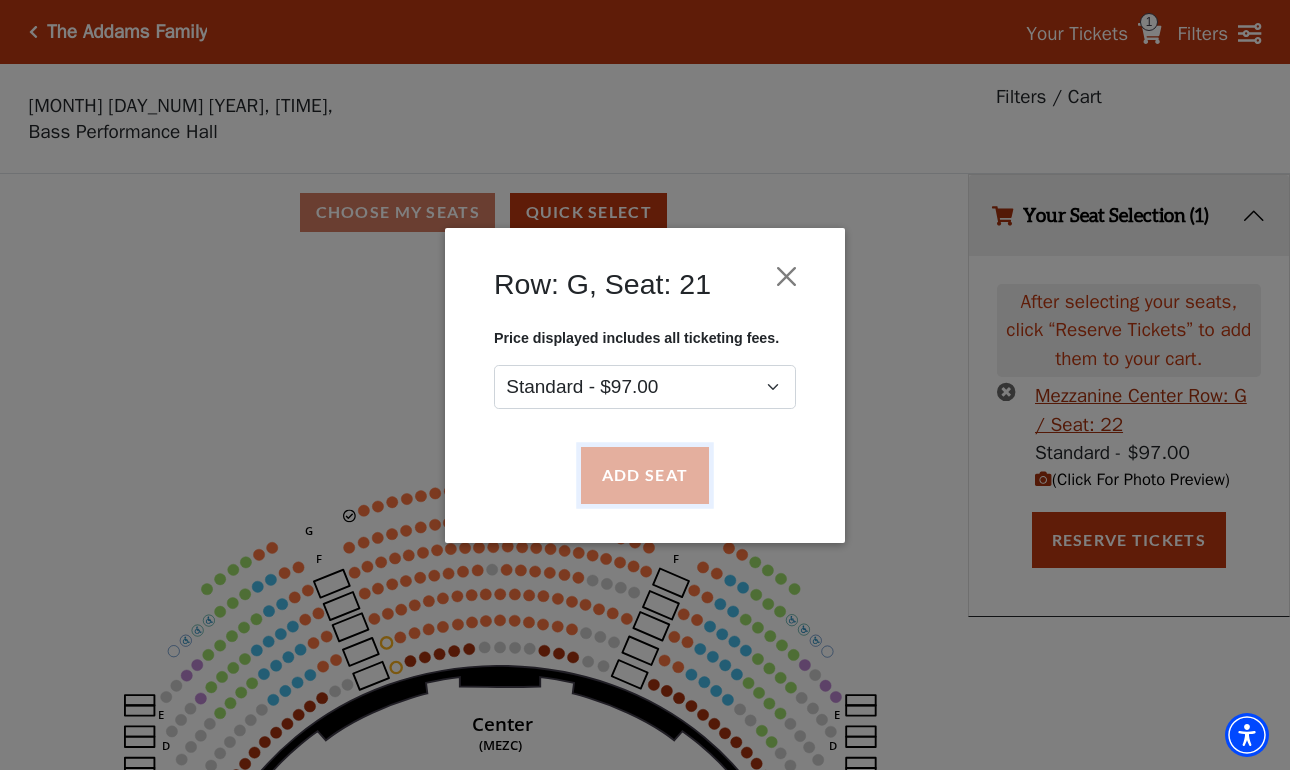 click on "Add Seat" at bounding box center [645, 475] 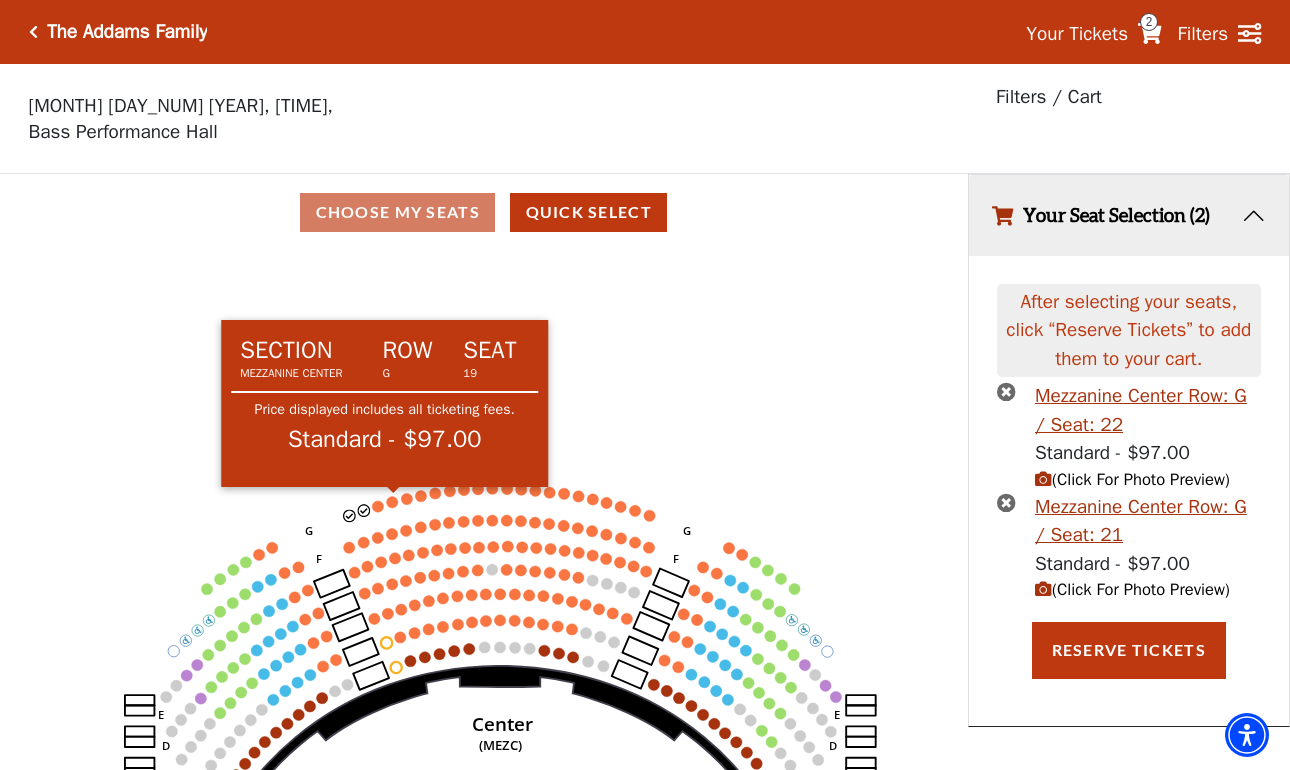 click 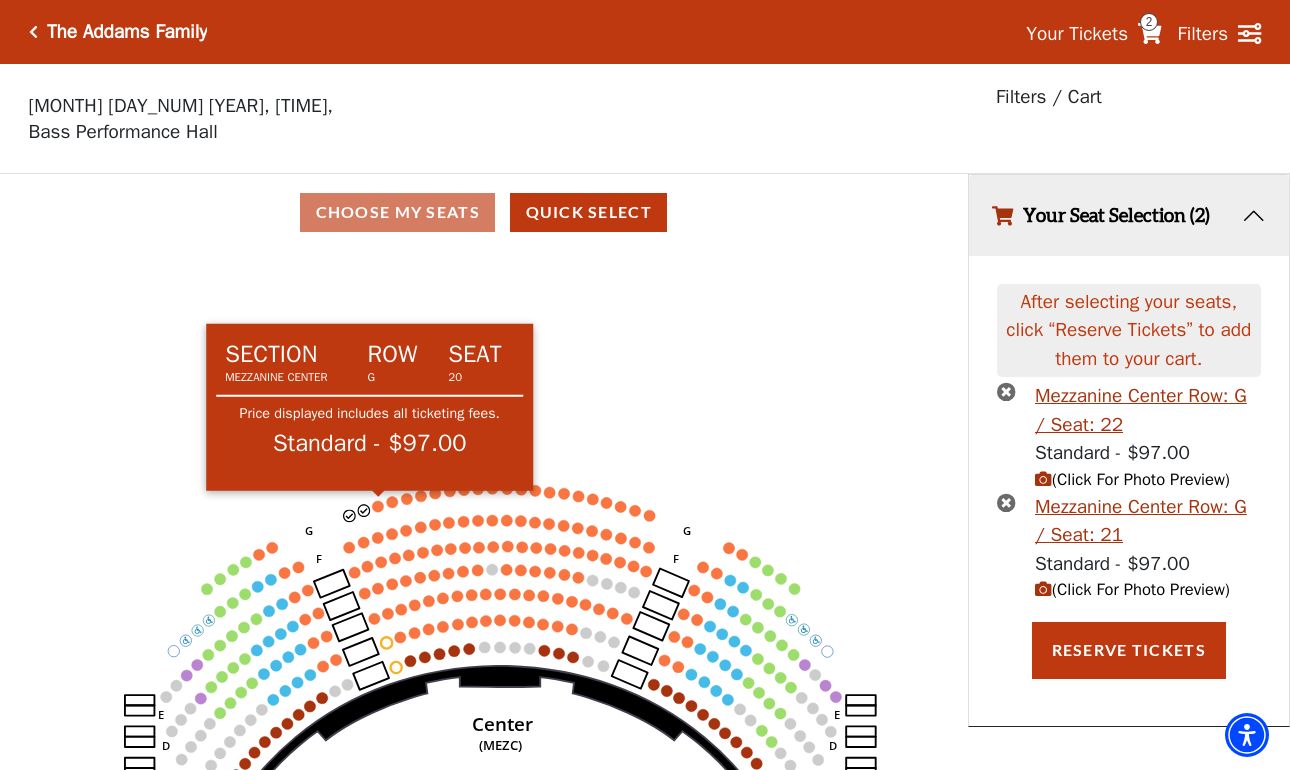 click 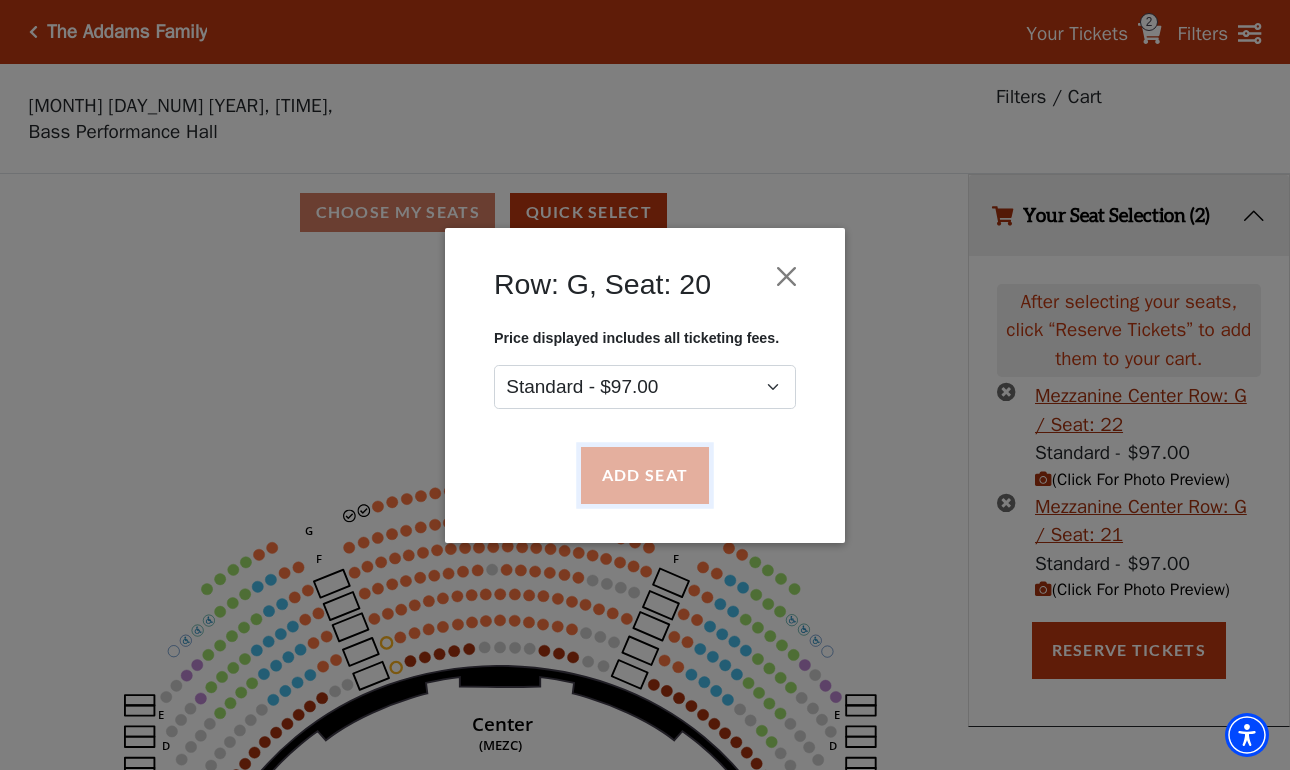 click on "Add Seat" at bounding box center [645, 475] 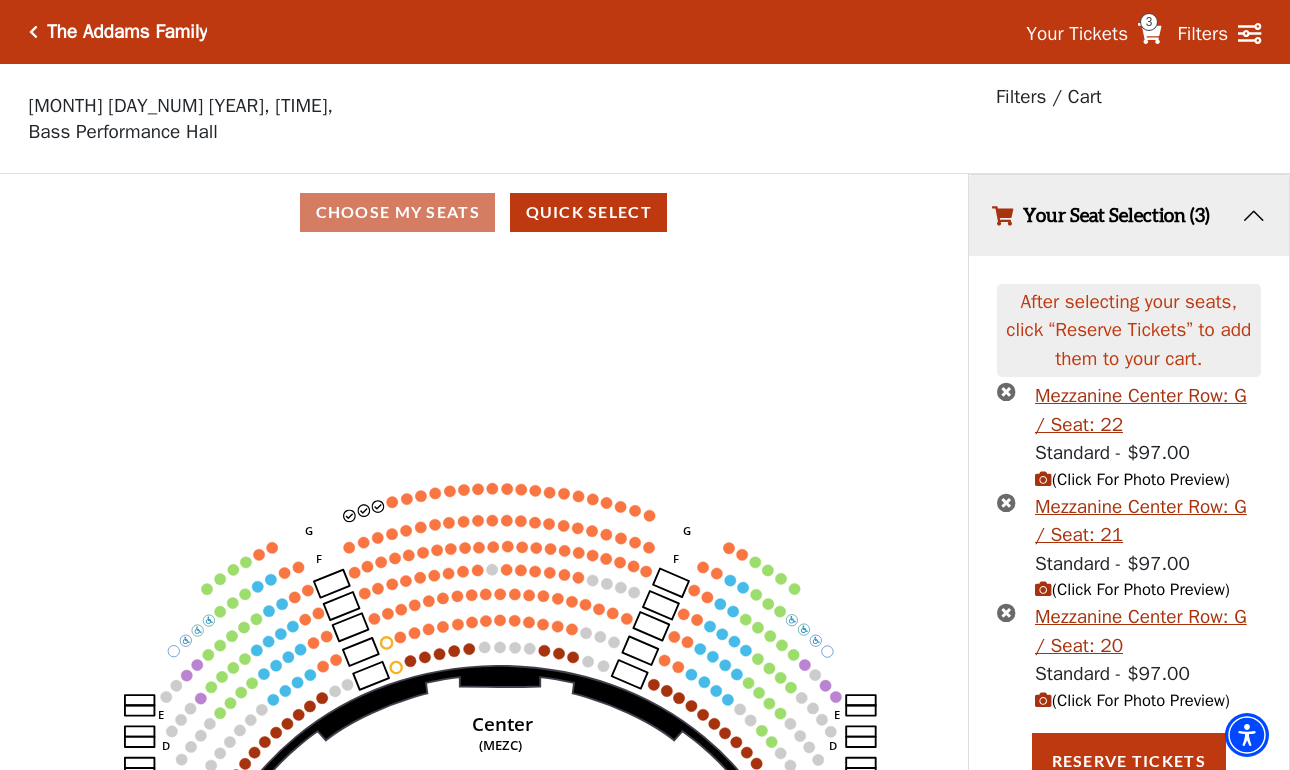 scroll, scrollTop: 18, scrollLeft: 0, axis: vertical 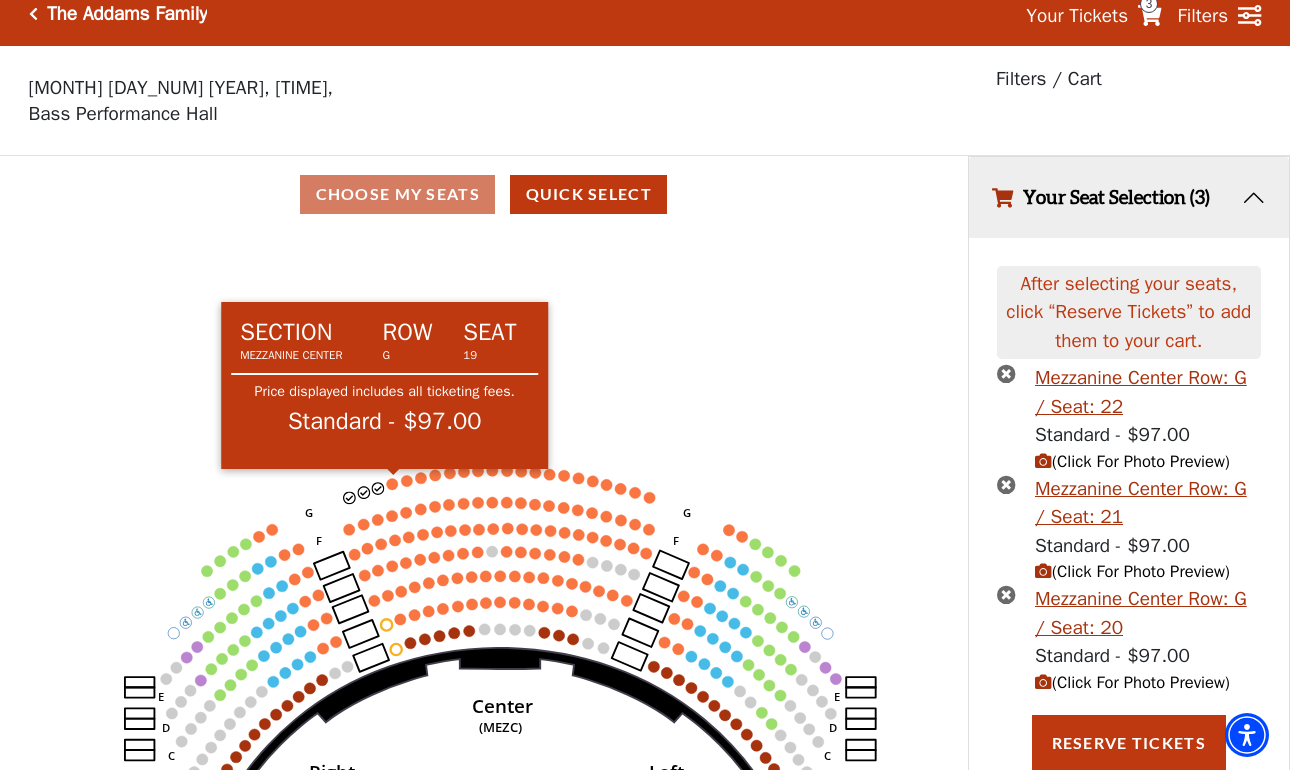 click 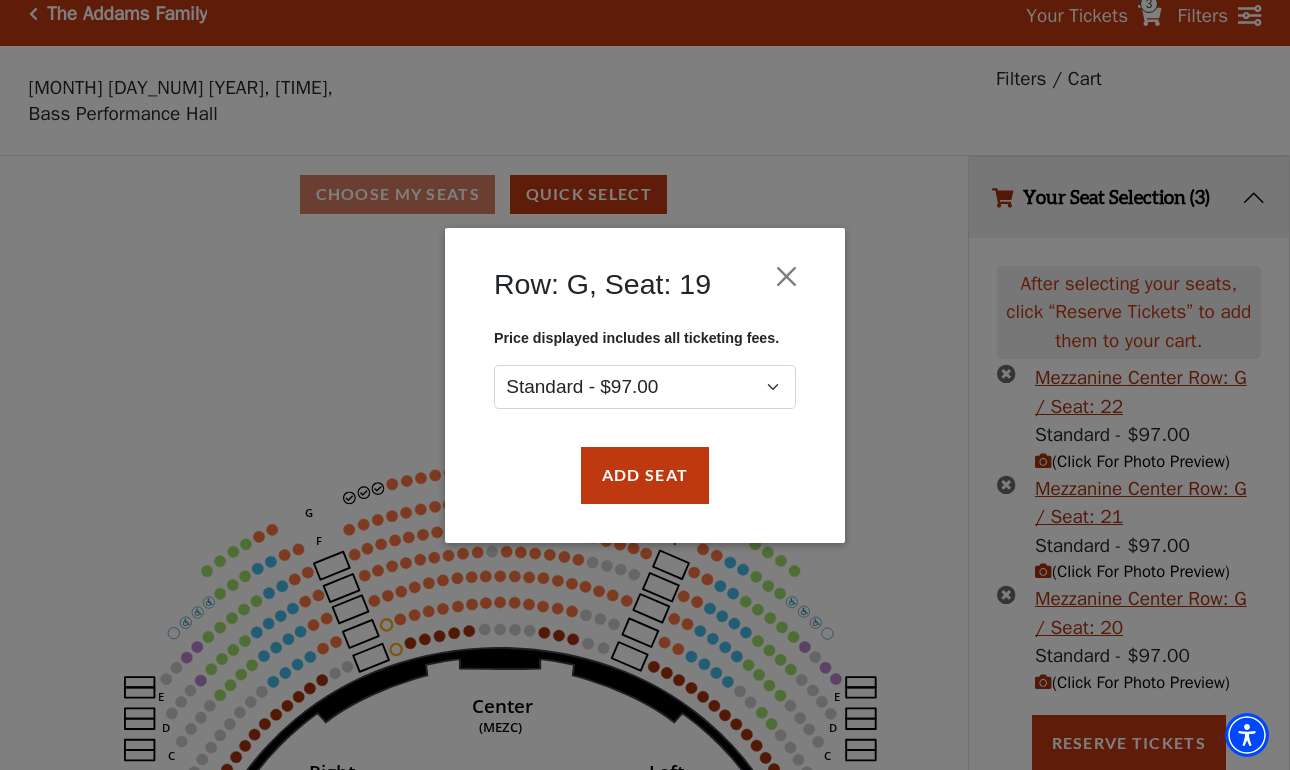 click on "Add Seat" at bounding box center (645, 475) 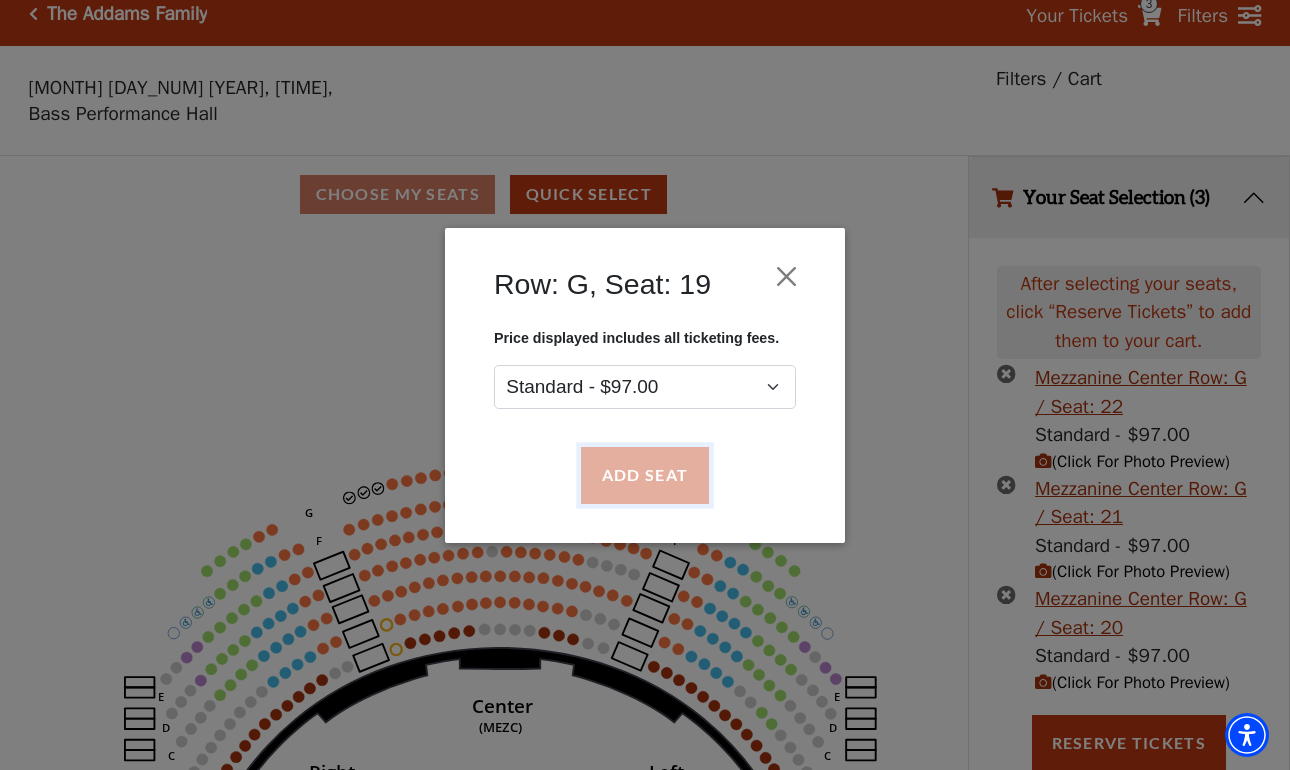 click on "Add Seat" at bounding box center [645, 475] 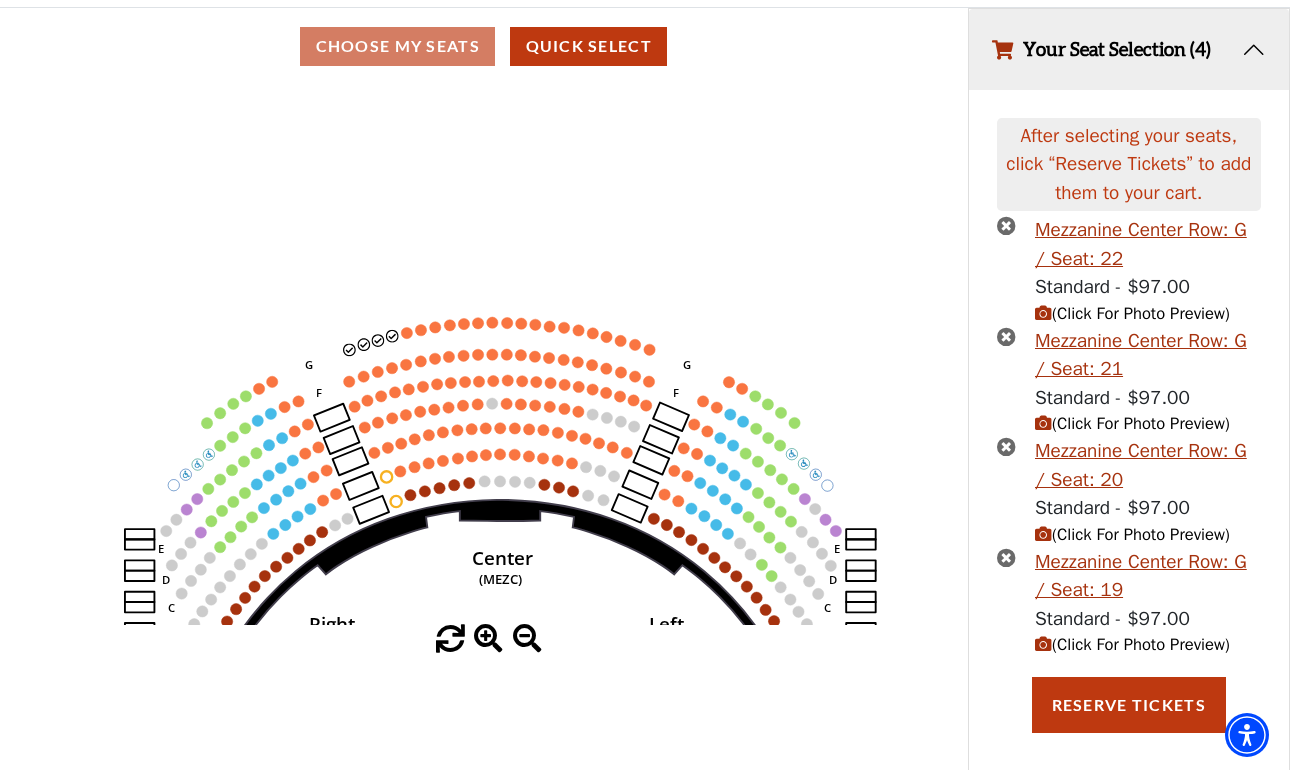 scroll, scrollTop: 177, scrollLeft: 0, axis: vertical 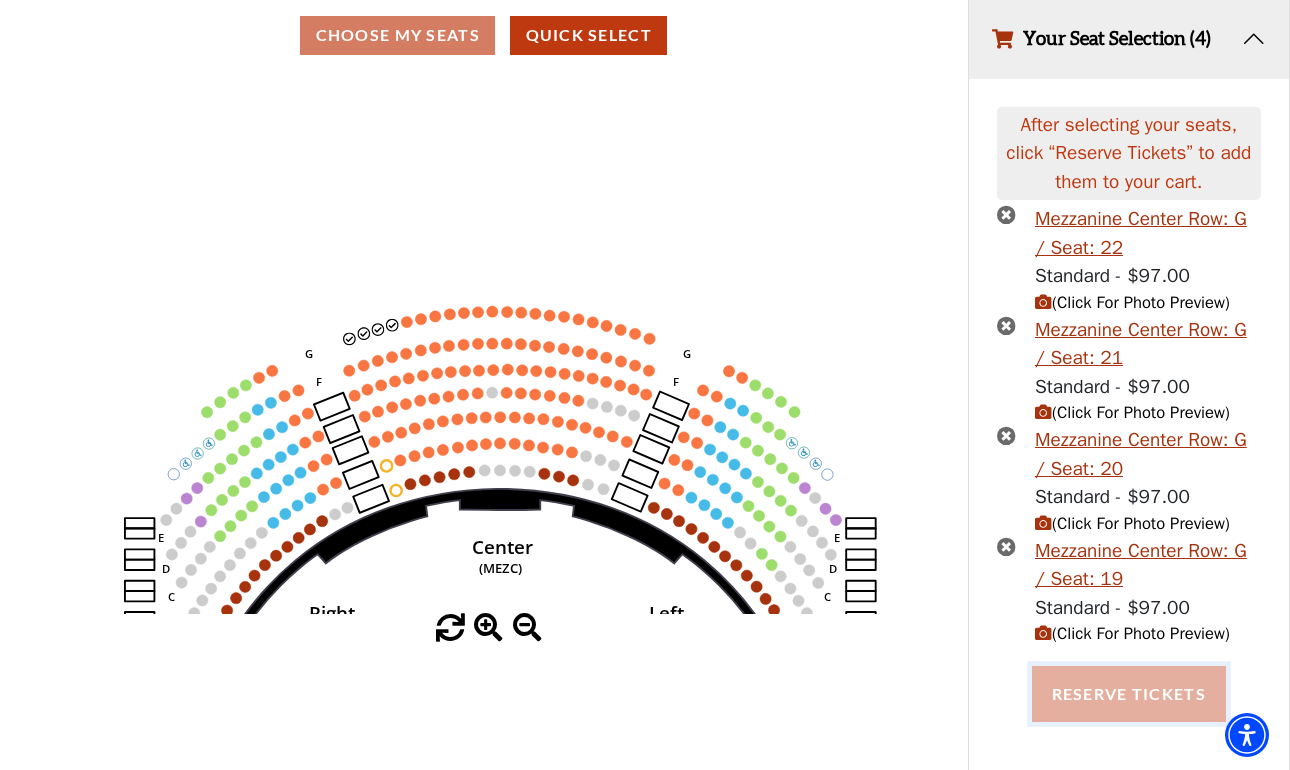 click on "Reserve Tickets" at bounding box center [1129, 694] 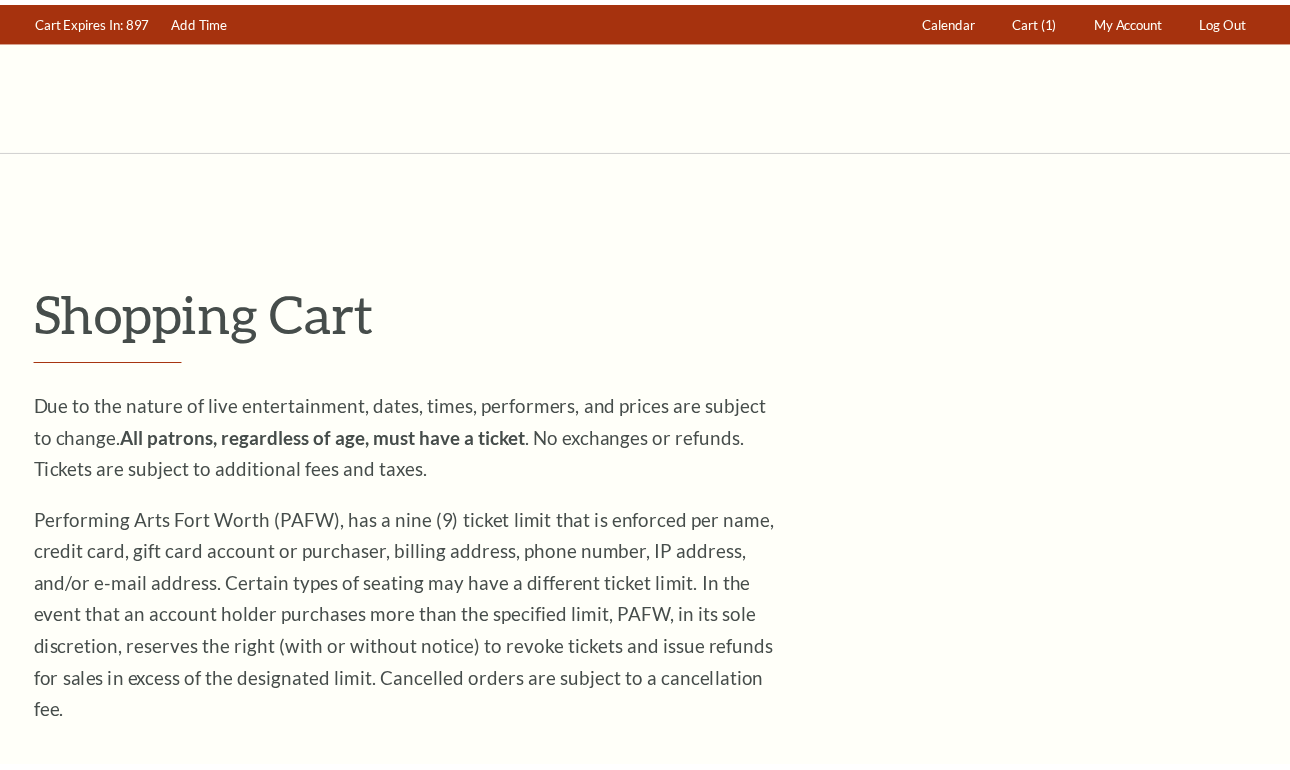 scroll, scrollTop: 0, scrollLeft: 0, axis: both 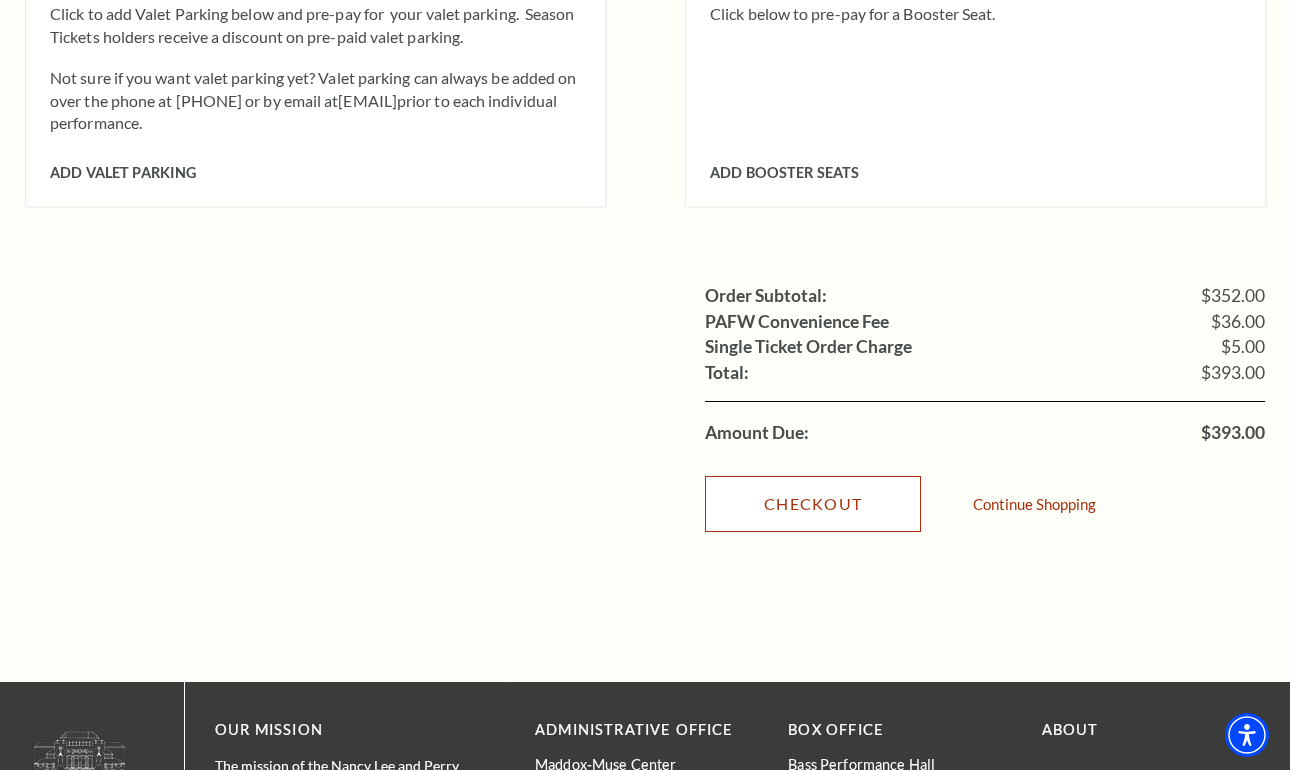 click on "Checkout" at bounding box center [813, 504] 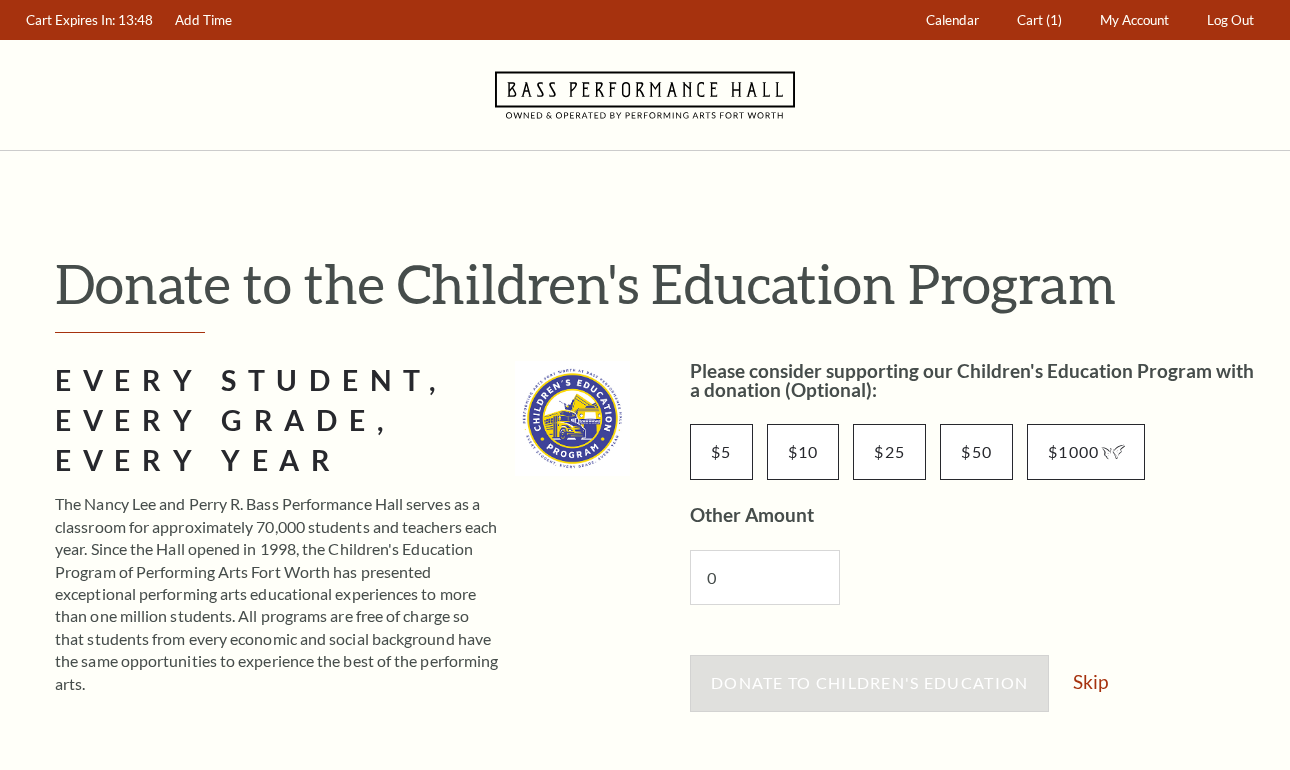 scroll, scrollTop: 0, scrollLeft: 0, axis: both 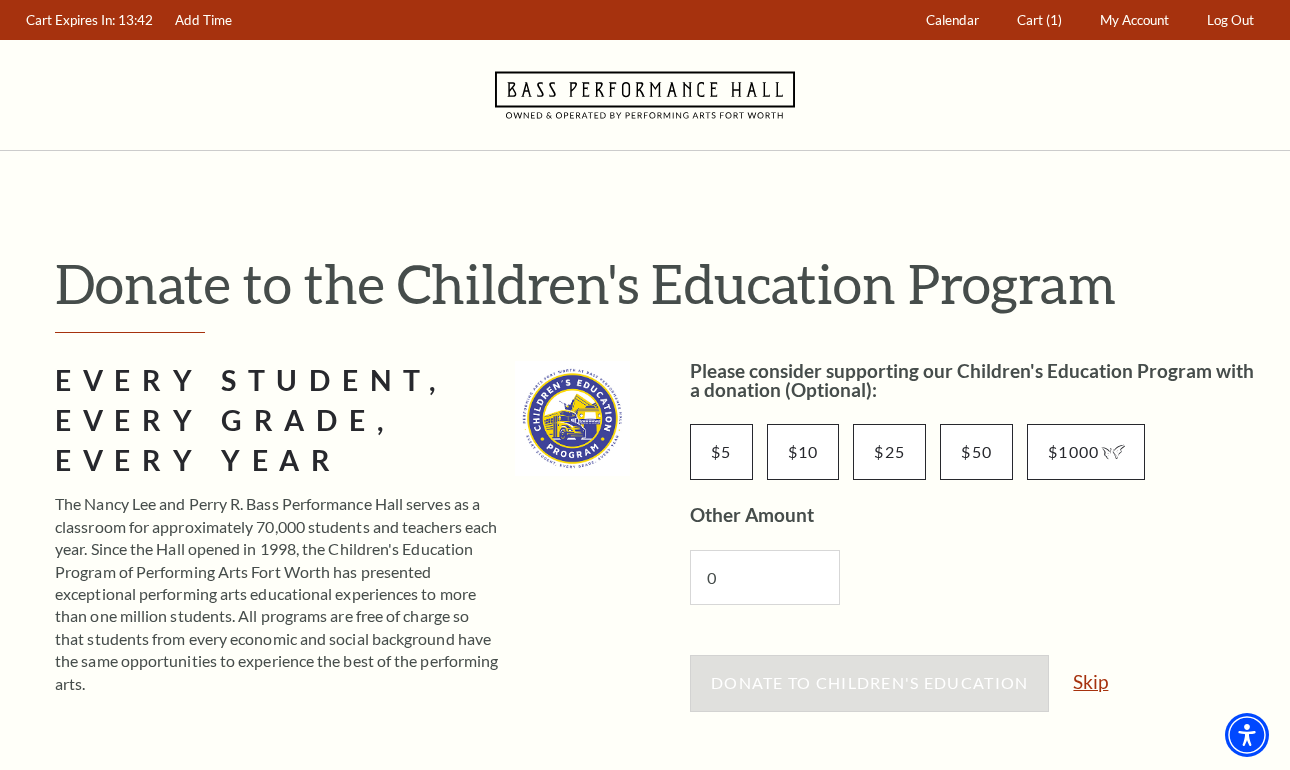 click on "Skip" at bounding box center [1090, 681] 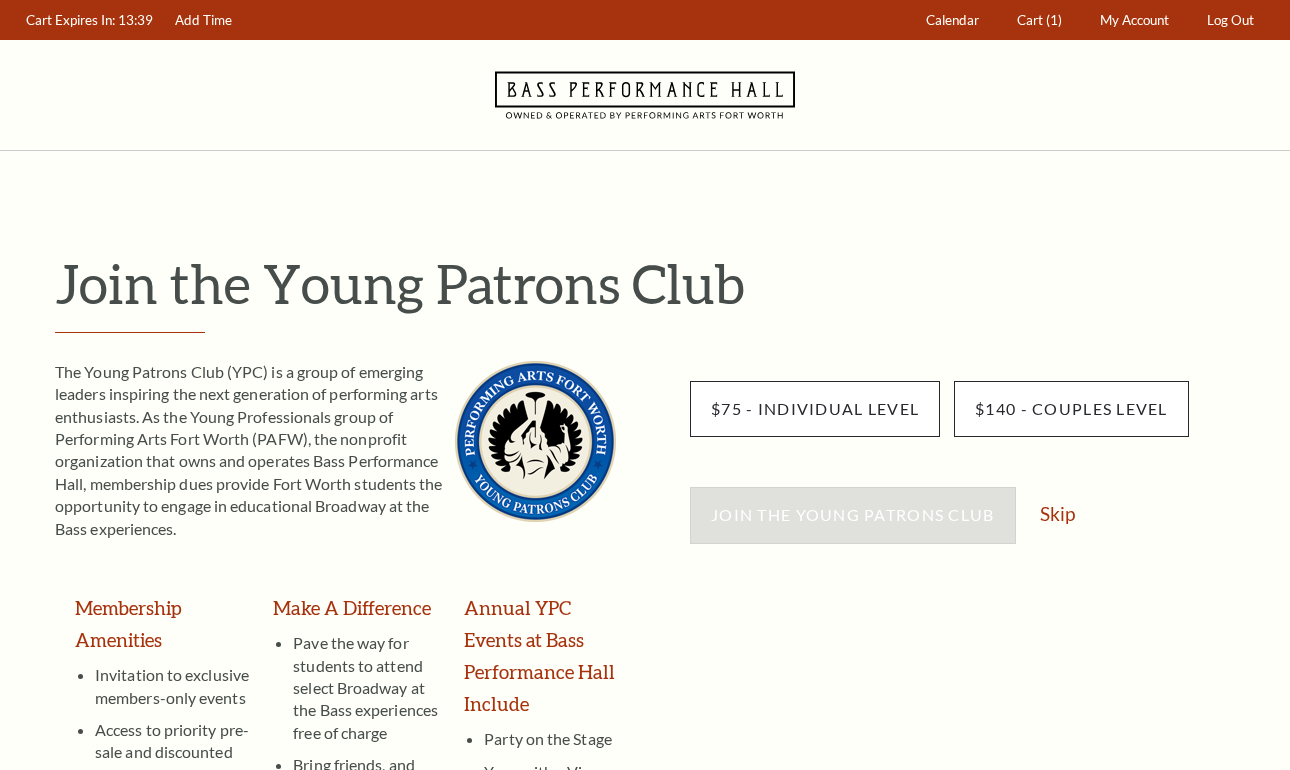scroll, scrollTop: 0, scrollLeft: 0, axis: both 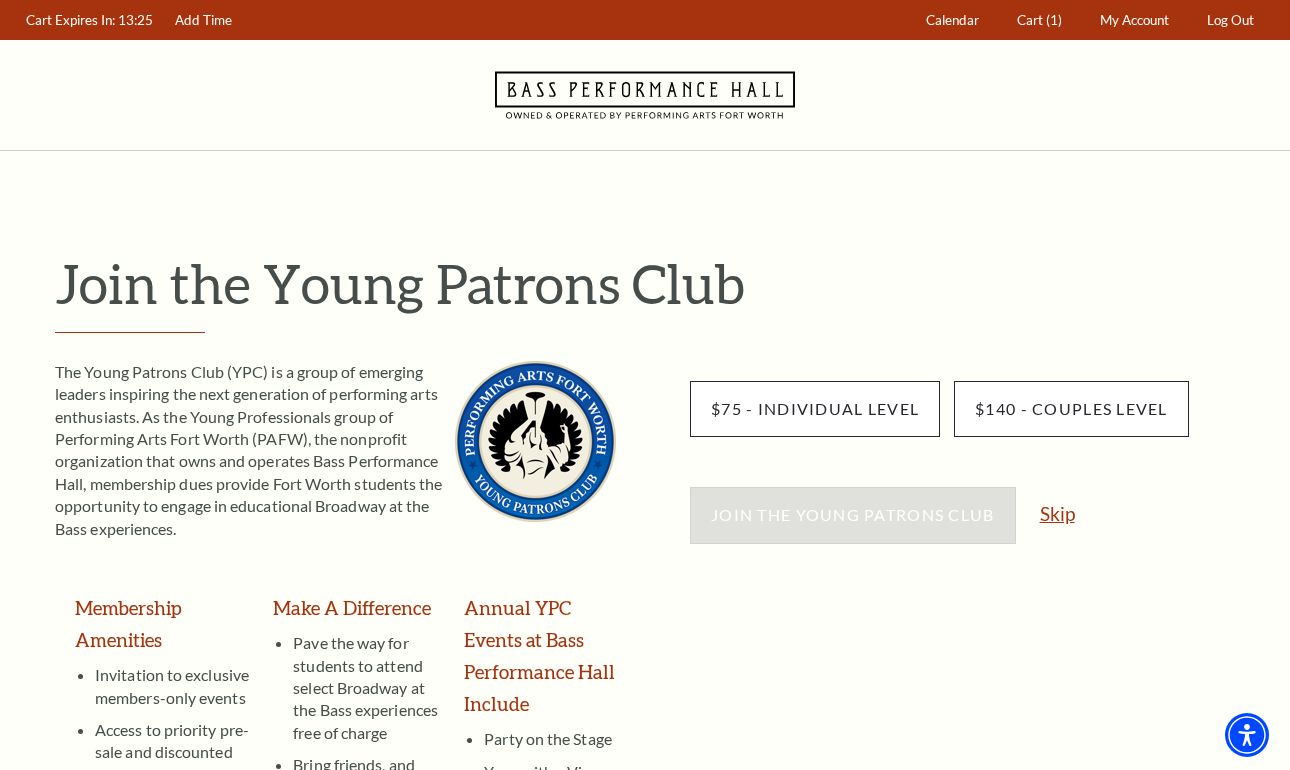 click on "Skip" at bounding box center (1057, 513) 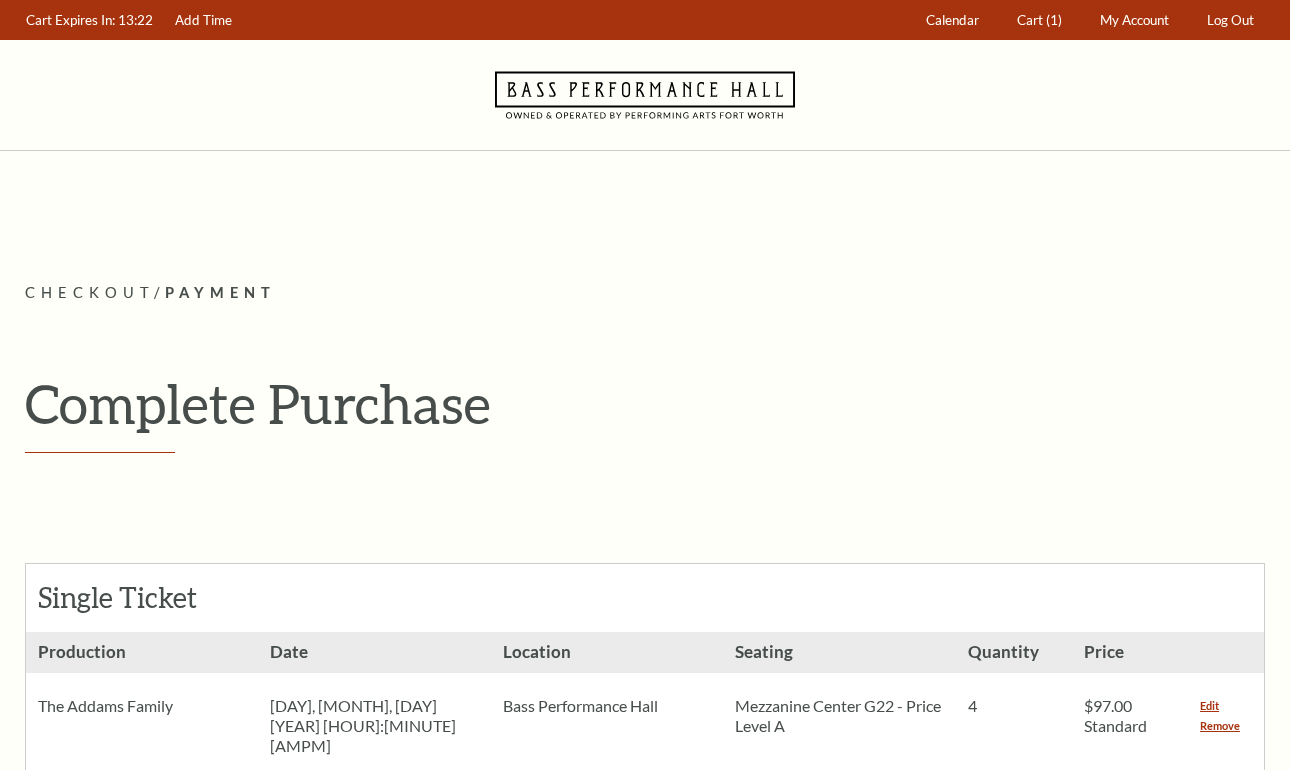 scroll, scrollTop: 0, scrollLeft: 0, axis: both 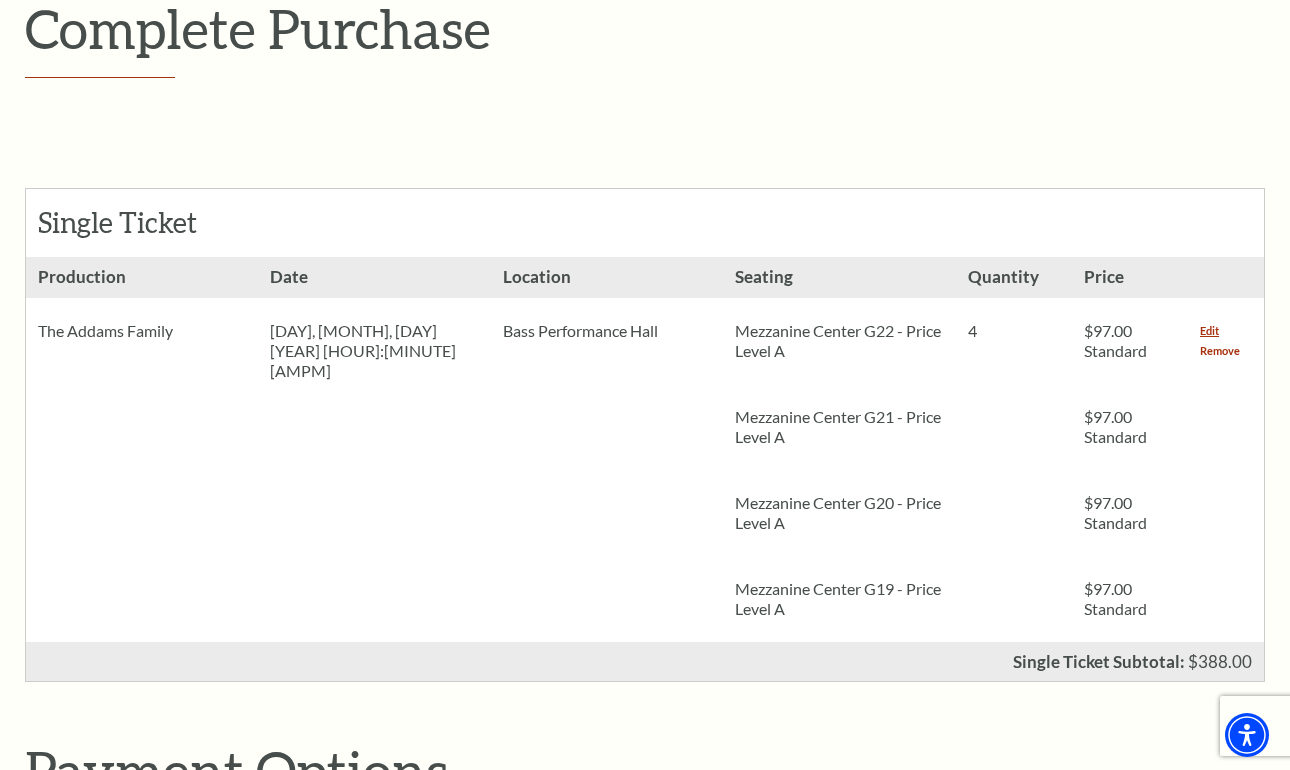 click on "Remove" at bounding box center [1220, 351] 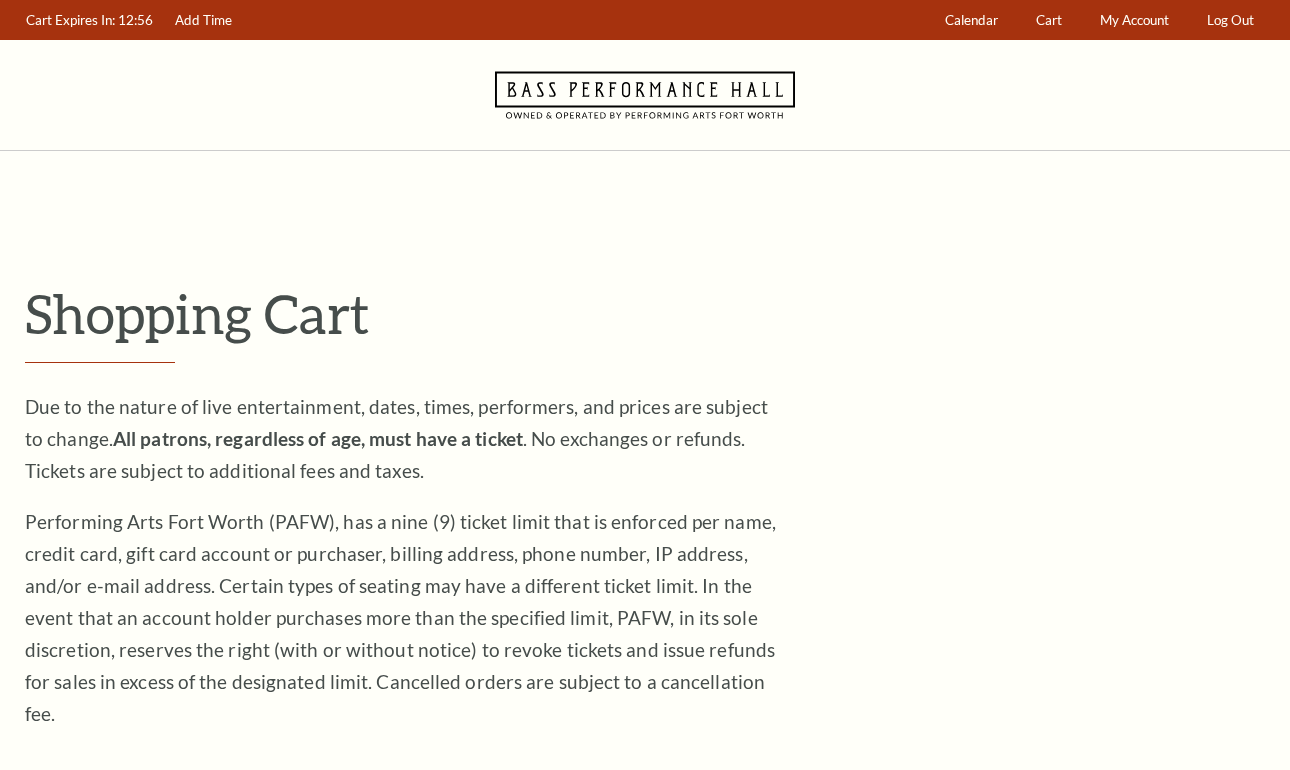 scroll, scrollTop: 0, scrollLeft: 0, axis: both 